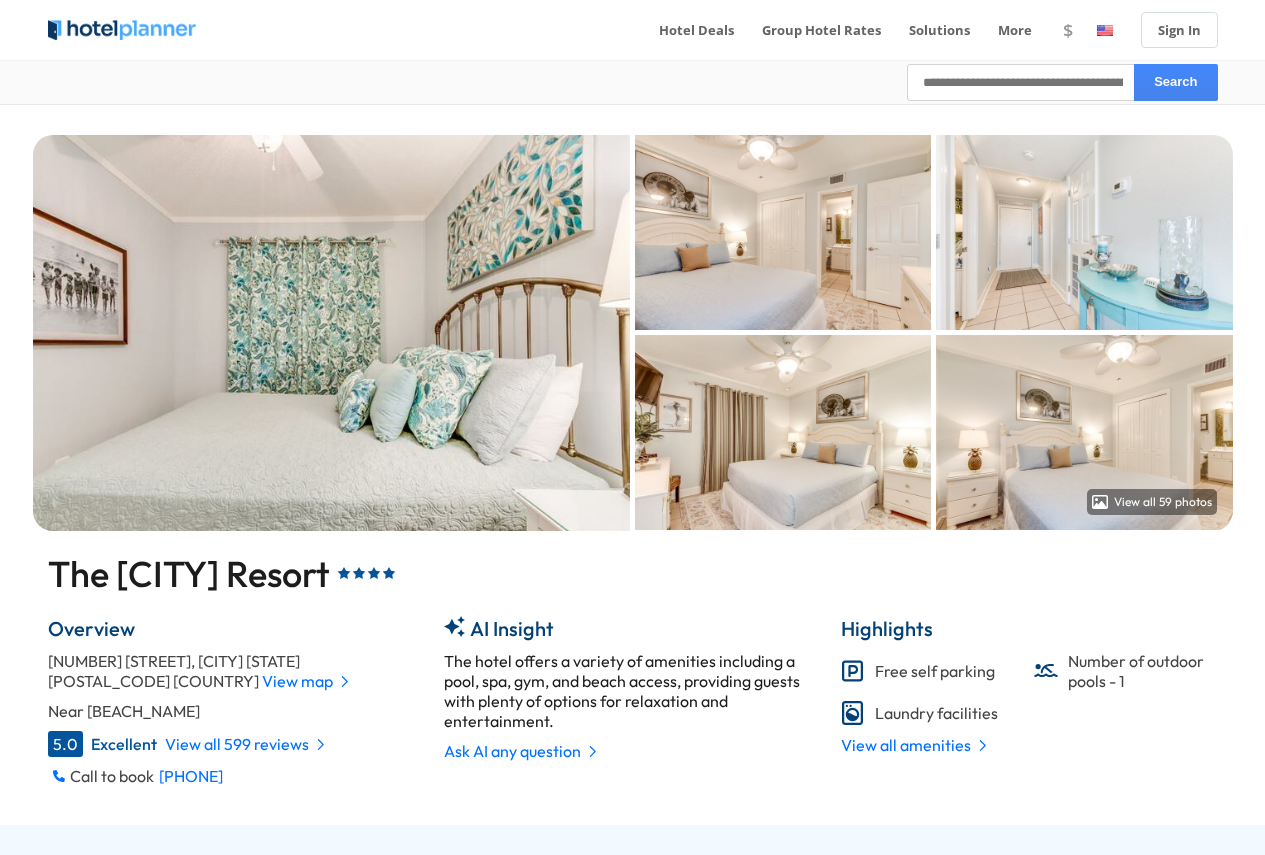scroll, scrollTop: 854, scrollLeft: 0, axis: vertical 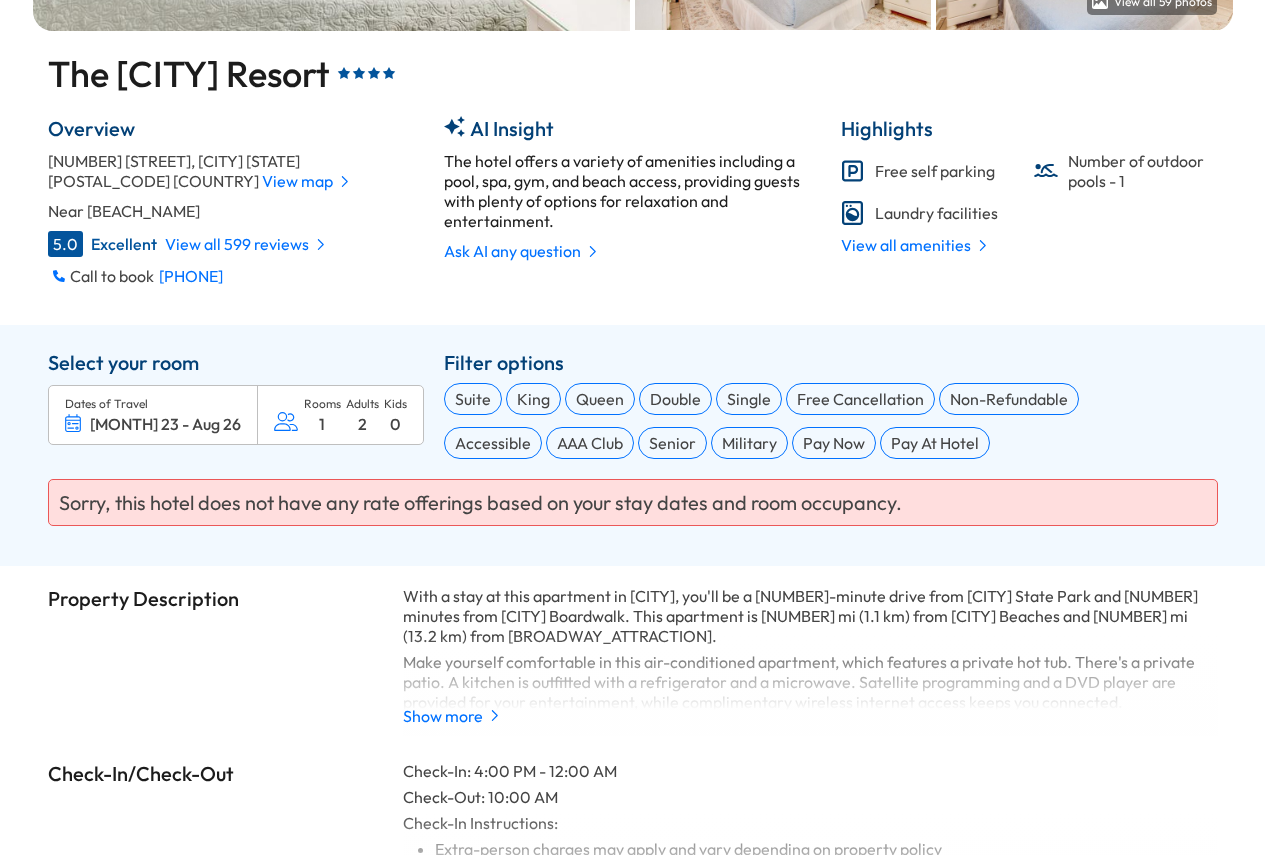 click at bounding box center (73, 423) 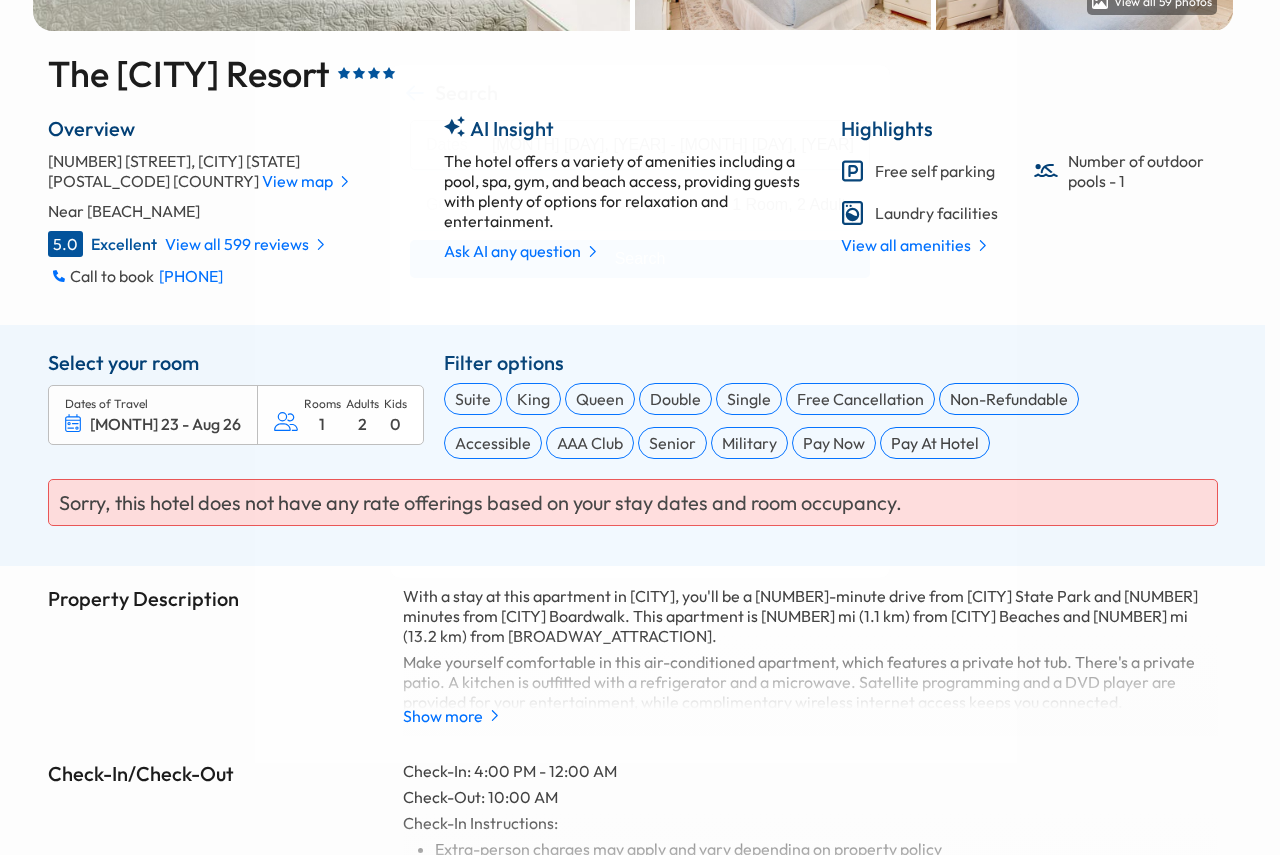 click on "[MONTH] [DAY], [YEAR] - [MONTH] [DAY], [YEAR]" at bounding box center [673, 145] 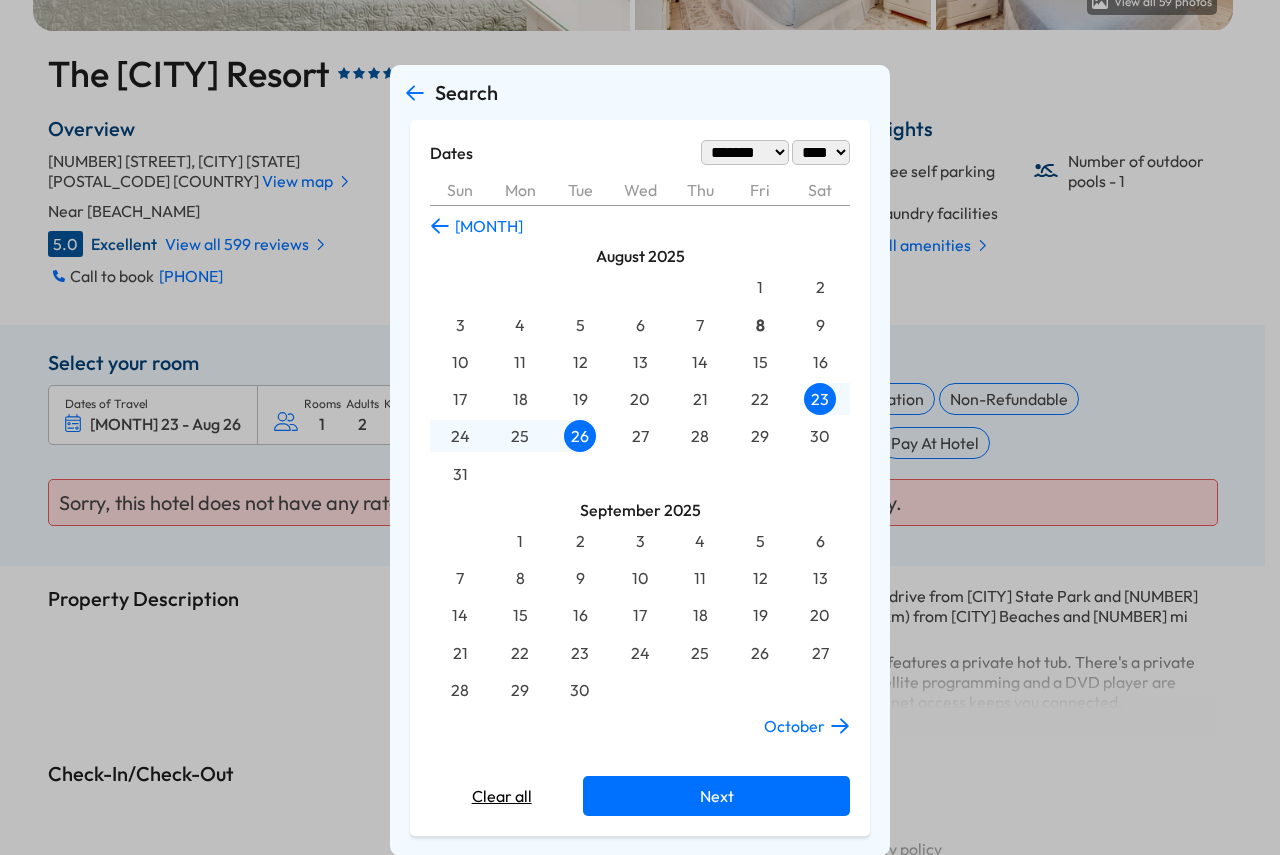 click on "27" at bounding box center [640, 436] 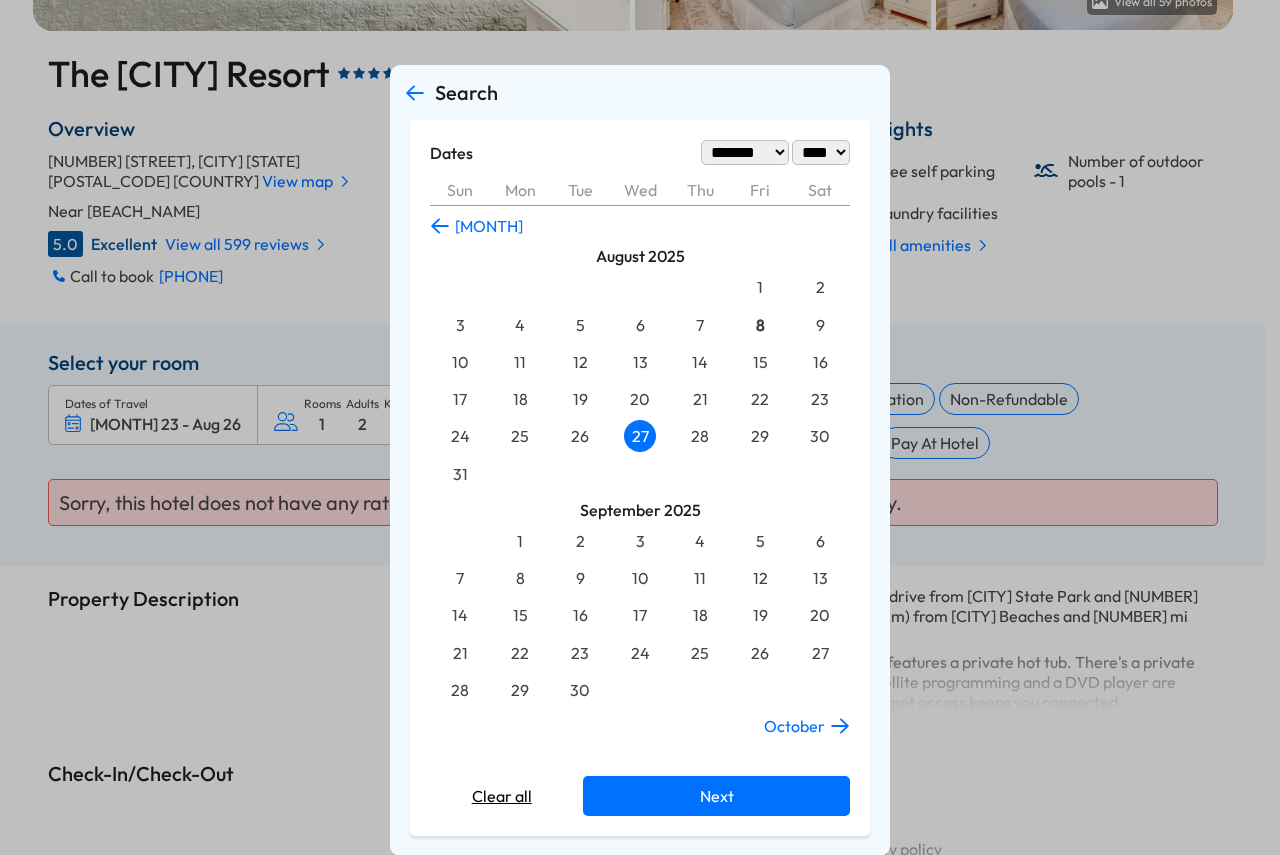 click on "Next" at bounding box center [716, 796] 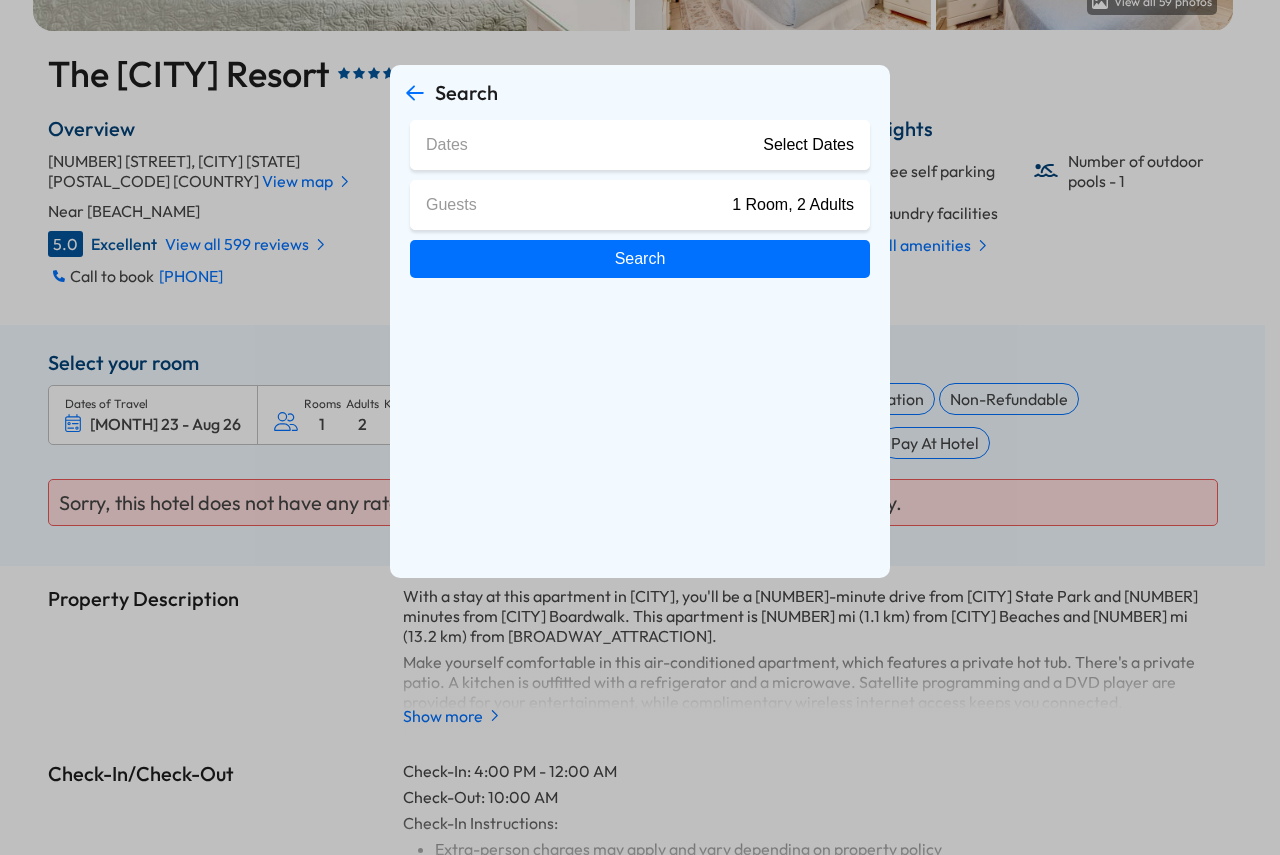 click on "Search" at bounding box center [640, 259] 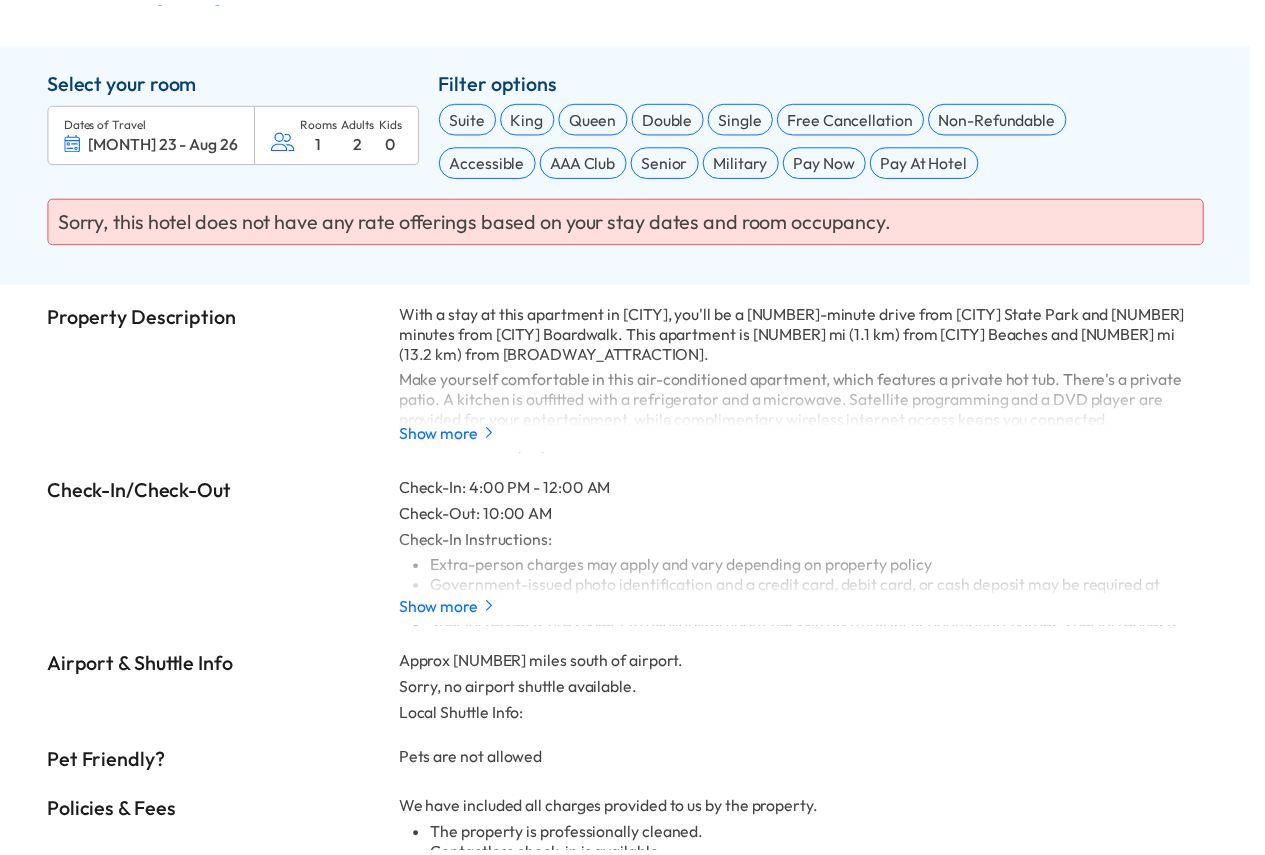 scroll, scrollTop: 854, scrollLeft: 0, axis: vertical 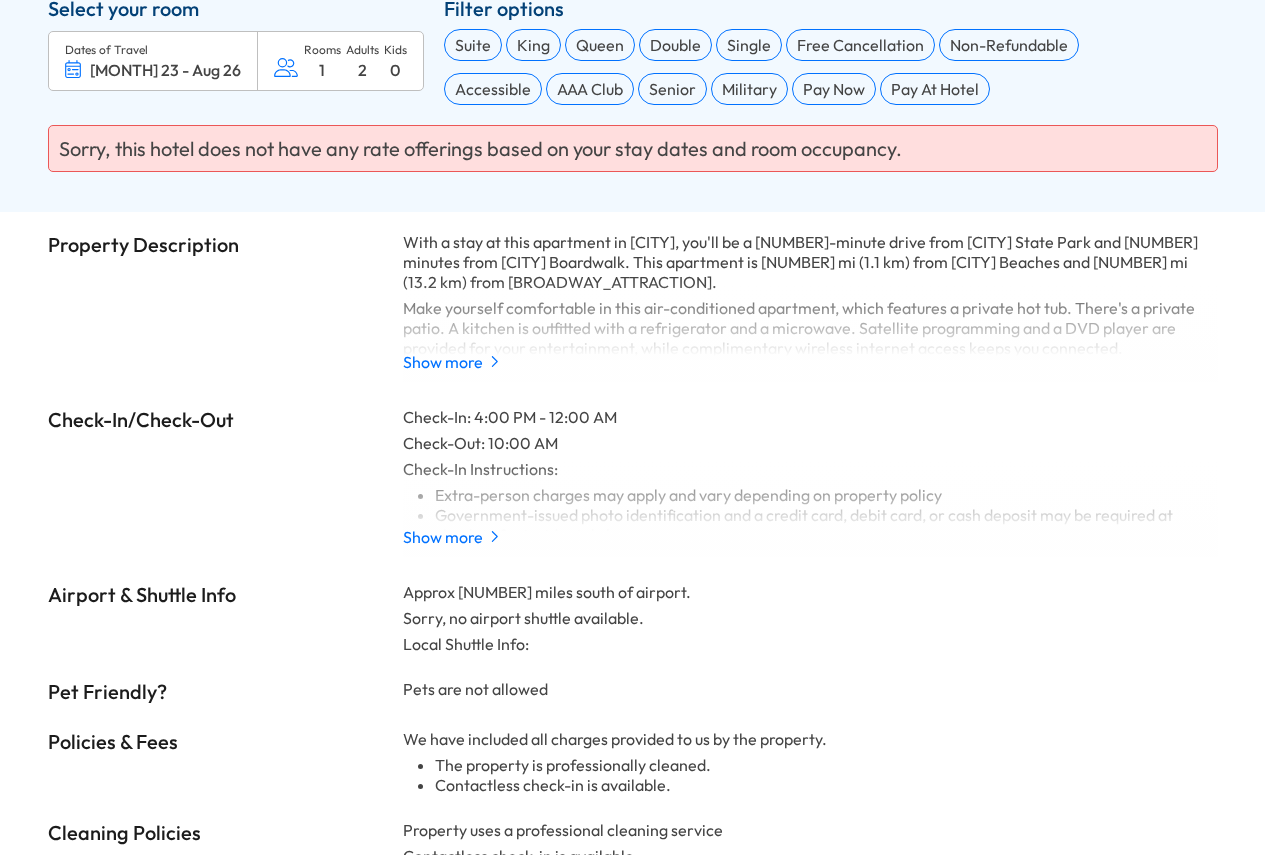 click on "Aug 26" at bounding box center (216, 70) 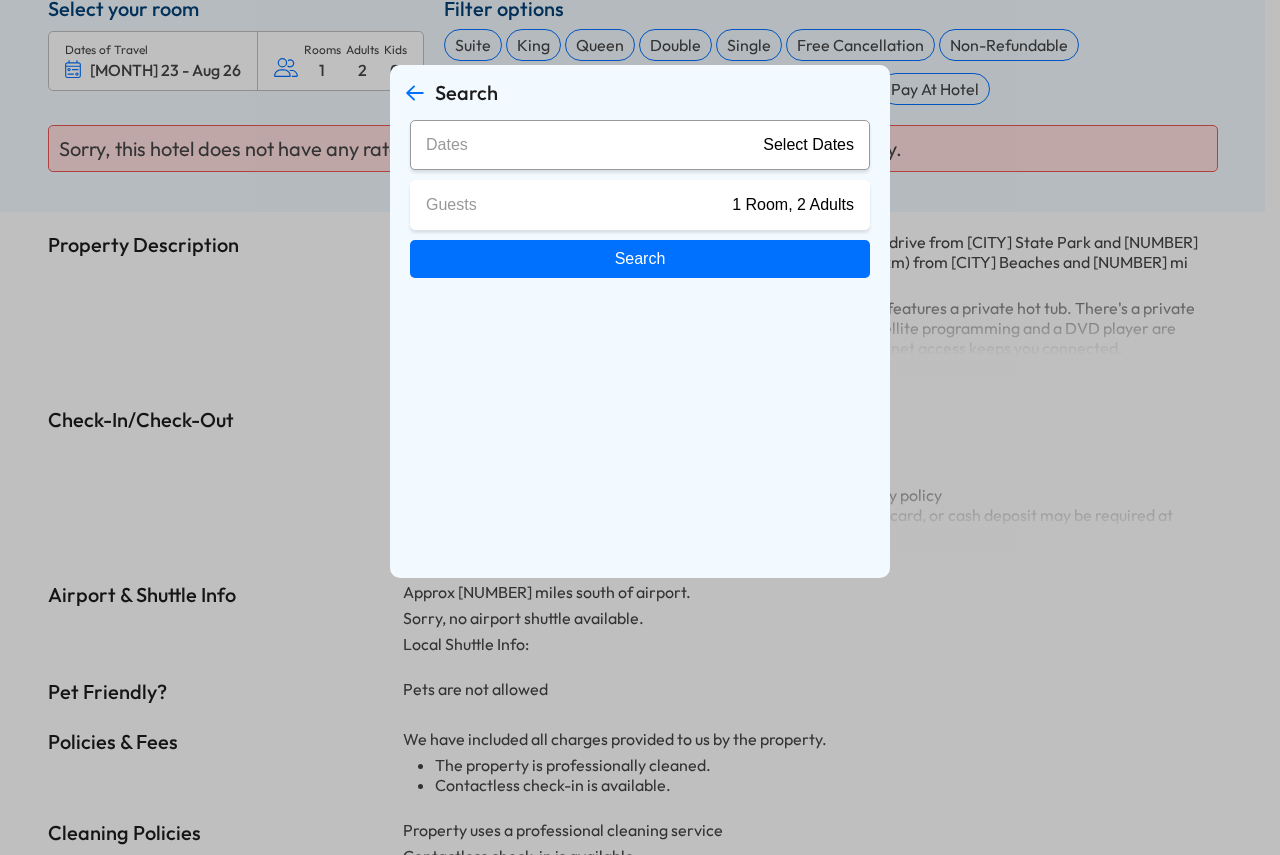click on "Select Dates" at bounding box center (808, 145) 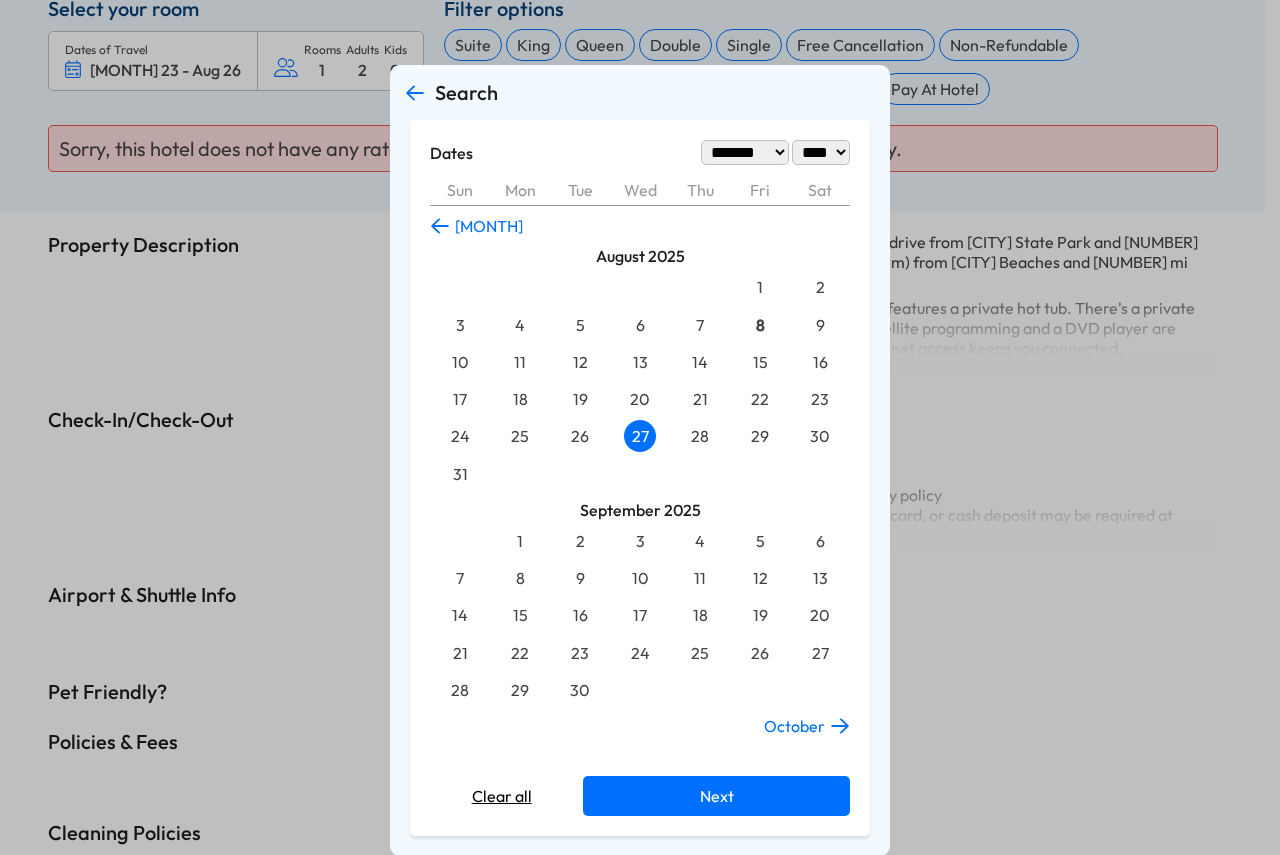 click on "23" at bounding box center [820, 399] 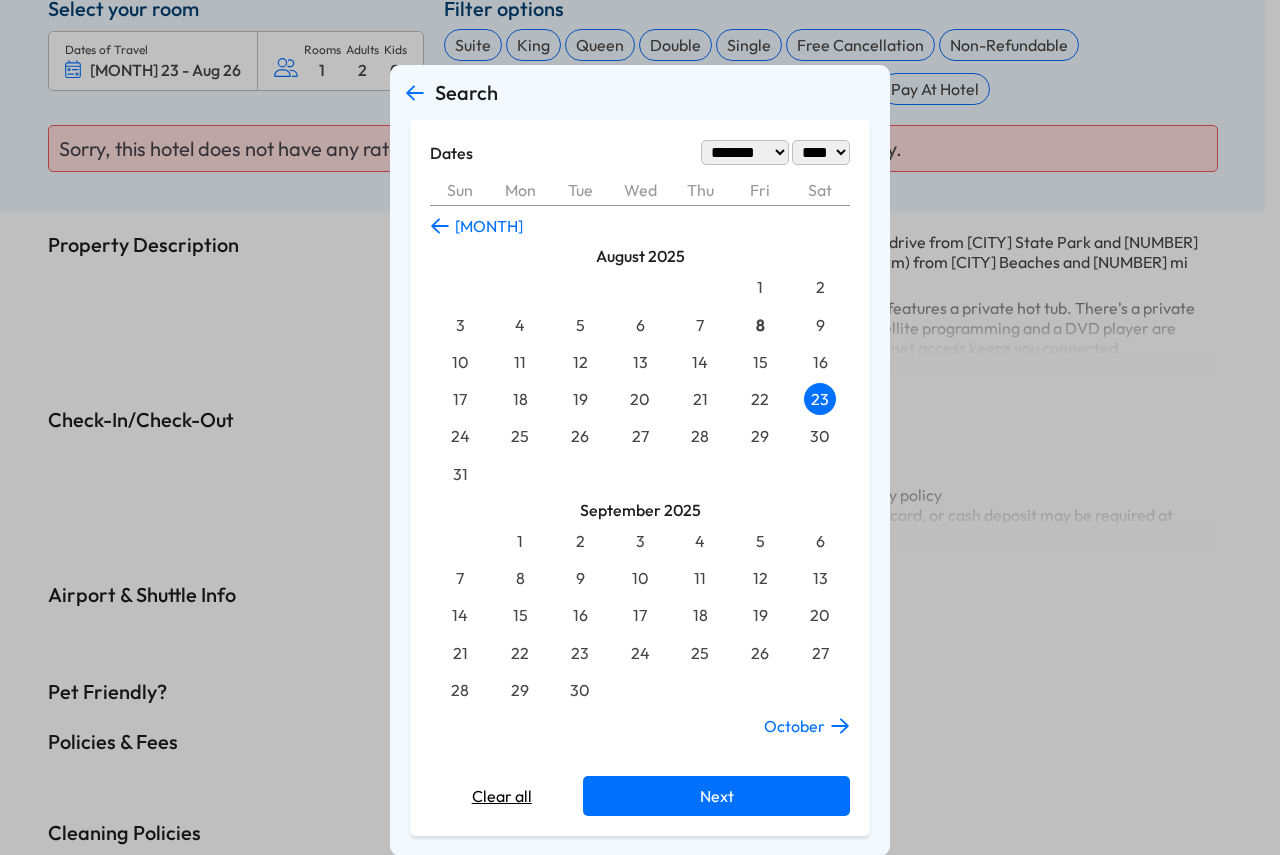 click on "30" at bounding box center [820, 436] 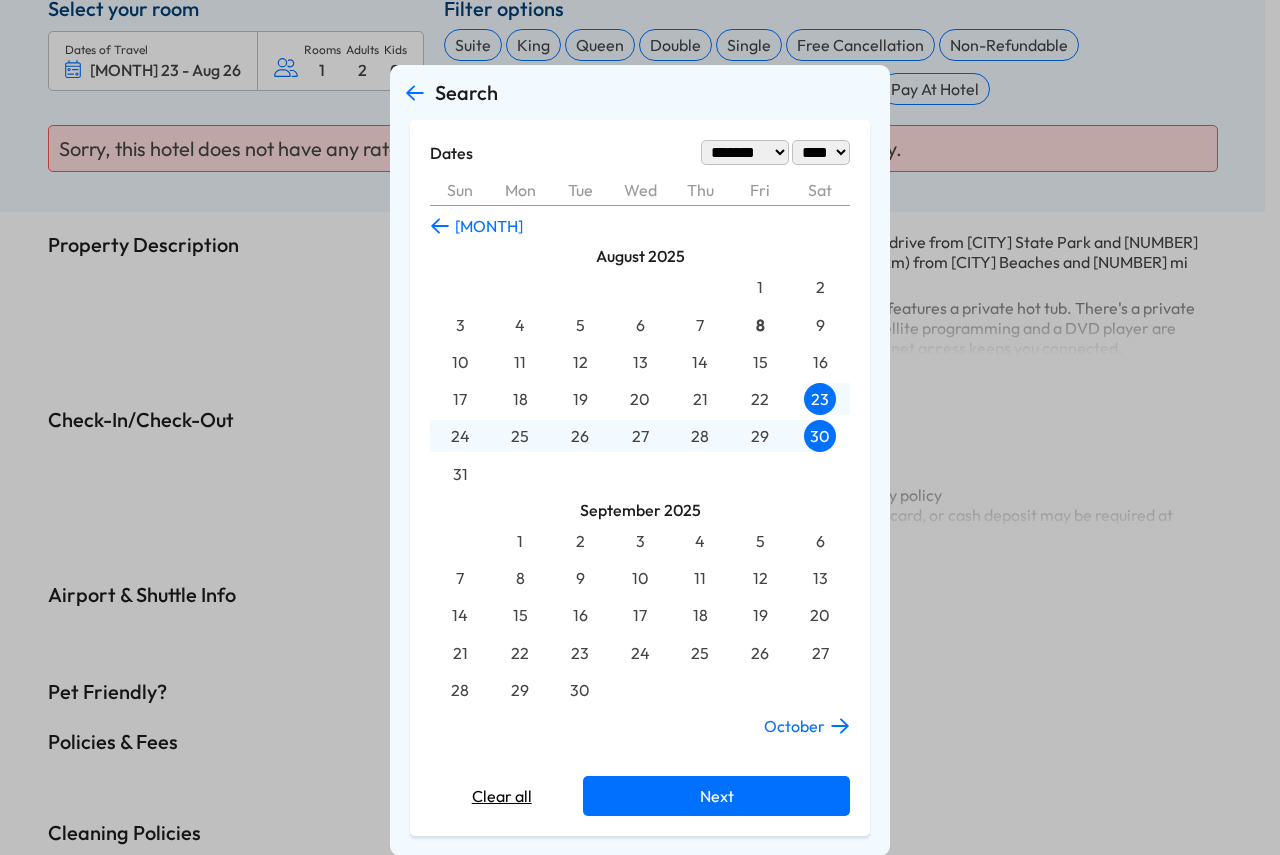 click on "28" at bounding box center (700, 436) 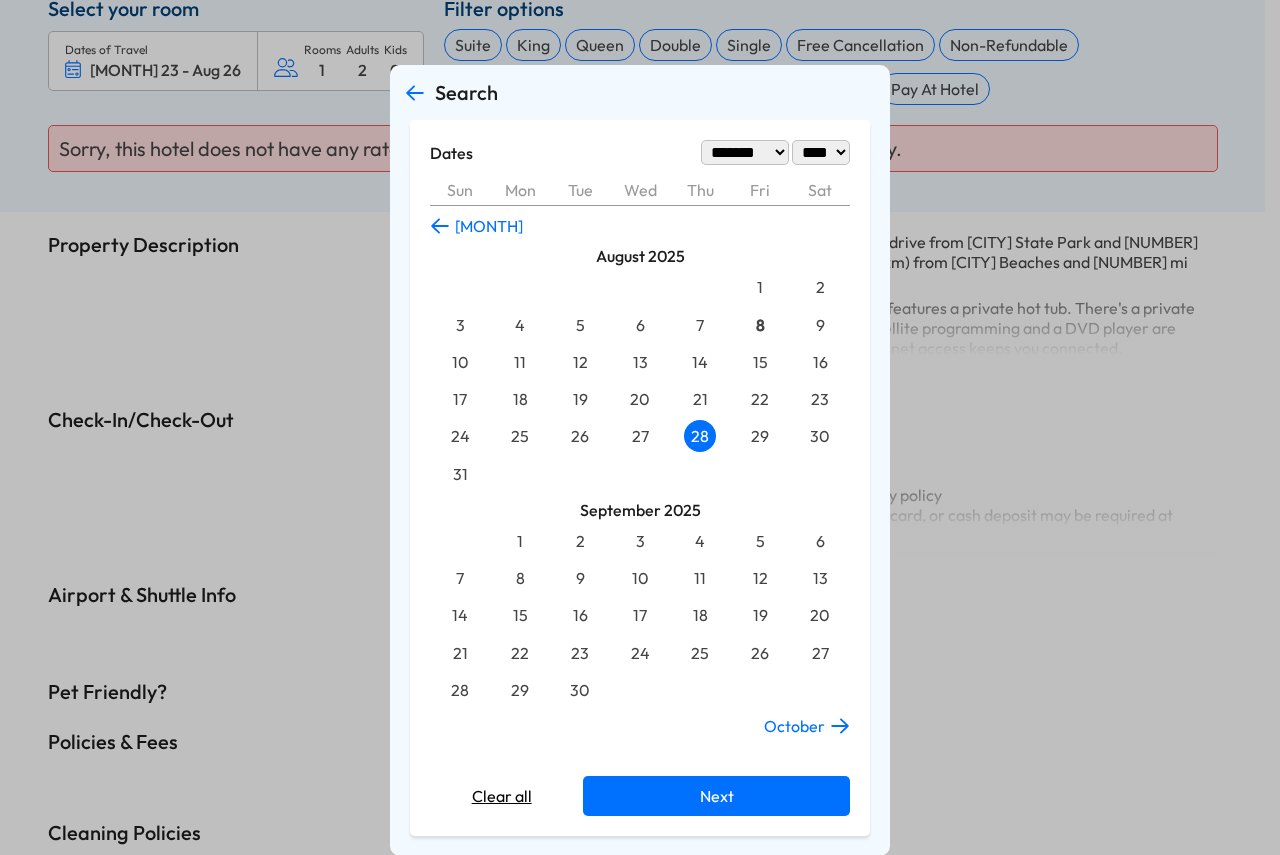 click on "Next" at bounding box center [716, 796] 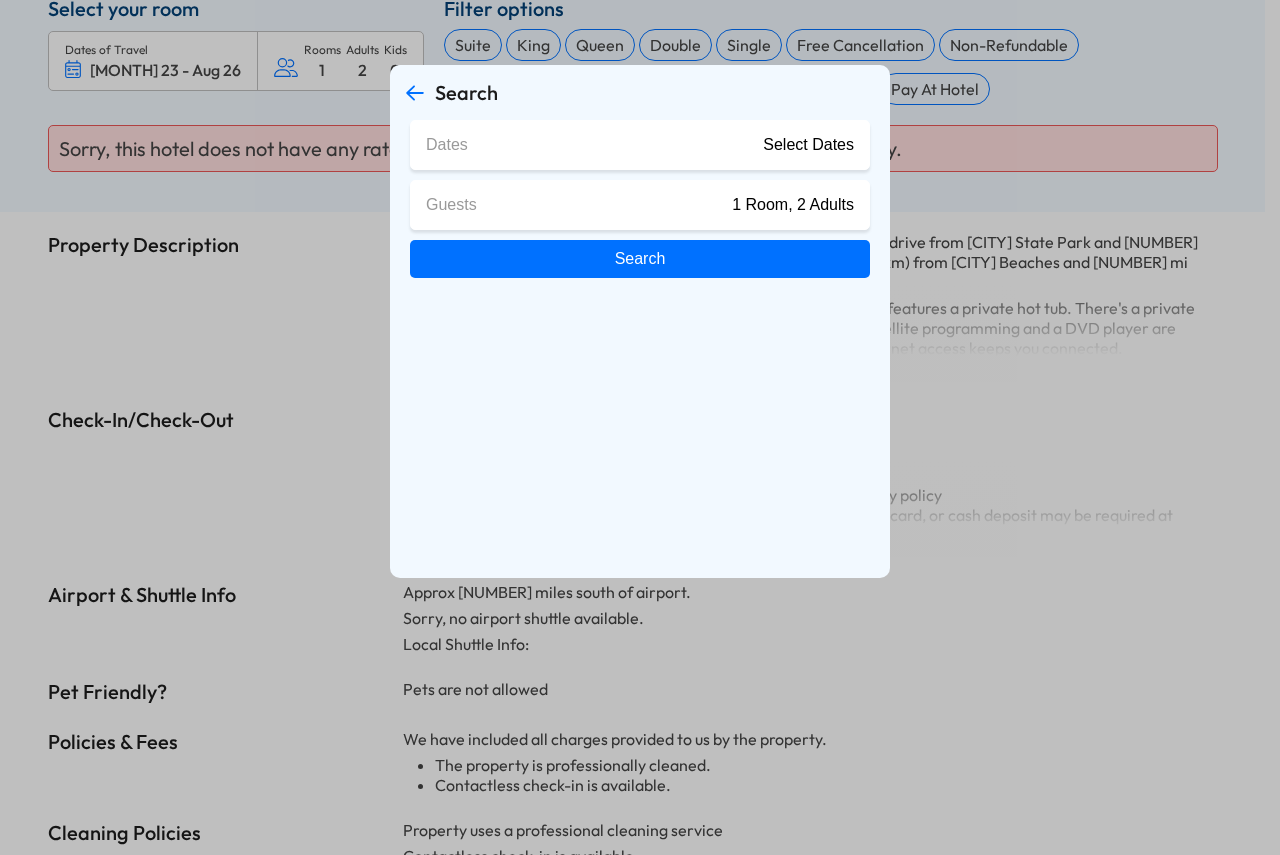 click on "Search" at bounding box center (640, 259) 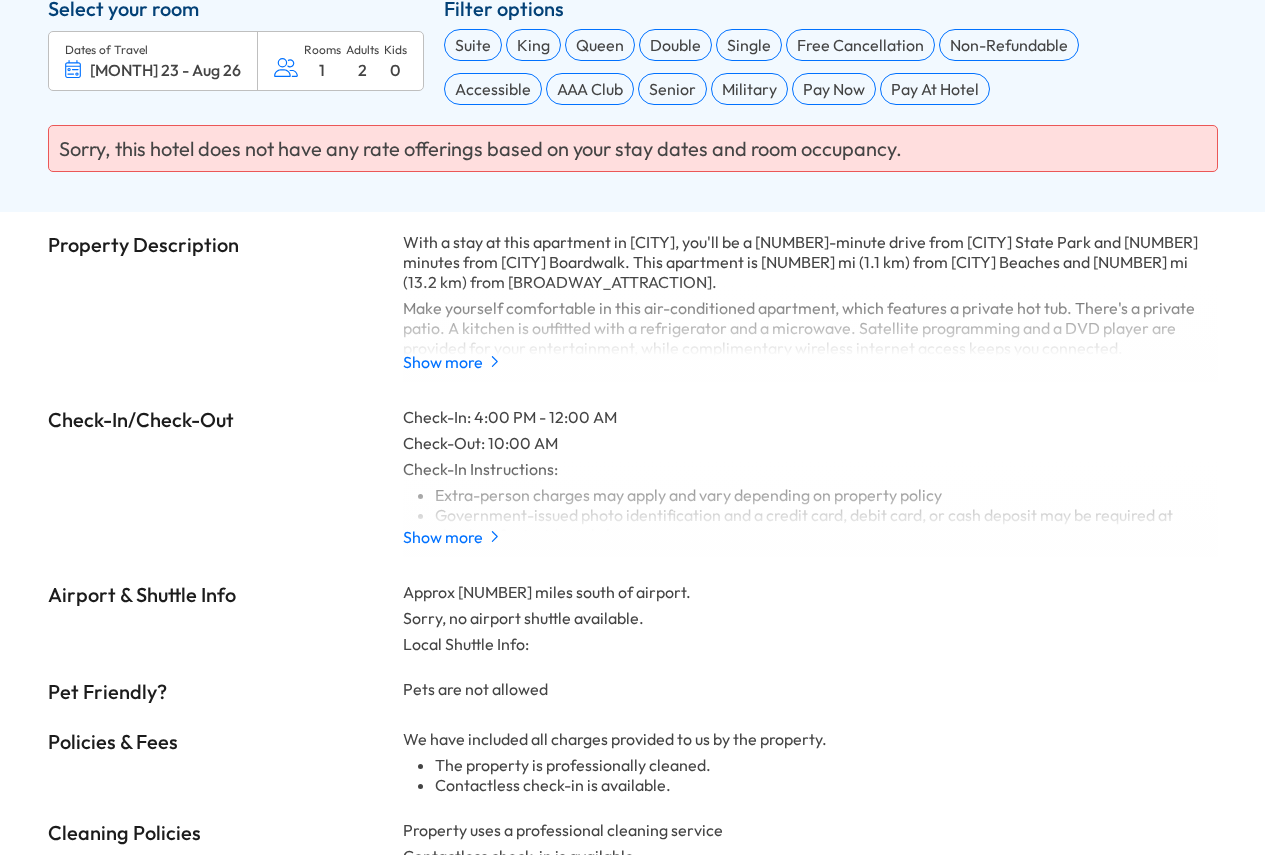click on "Aug 26" at bounding box center [216, 70] 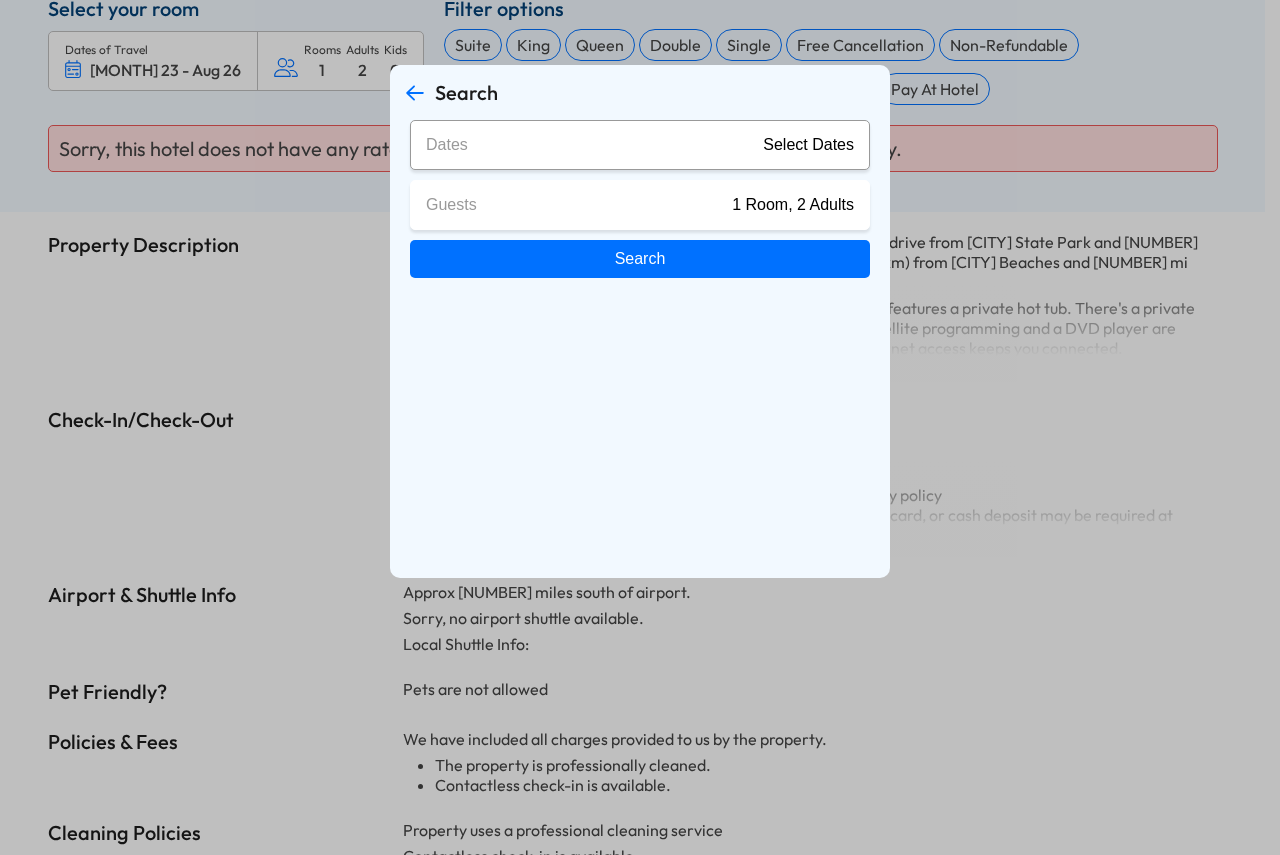 click on "Dates
Select Dates" at bounding box center [640, 145] 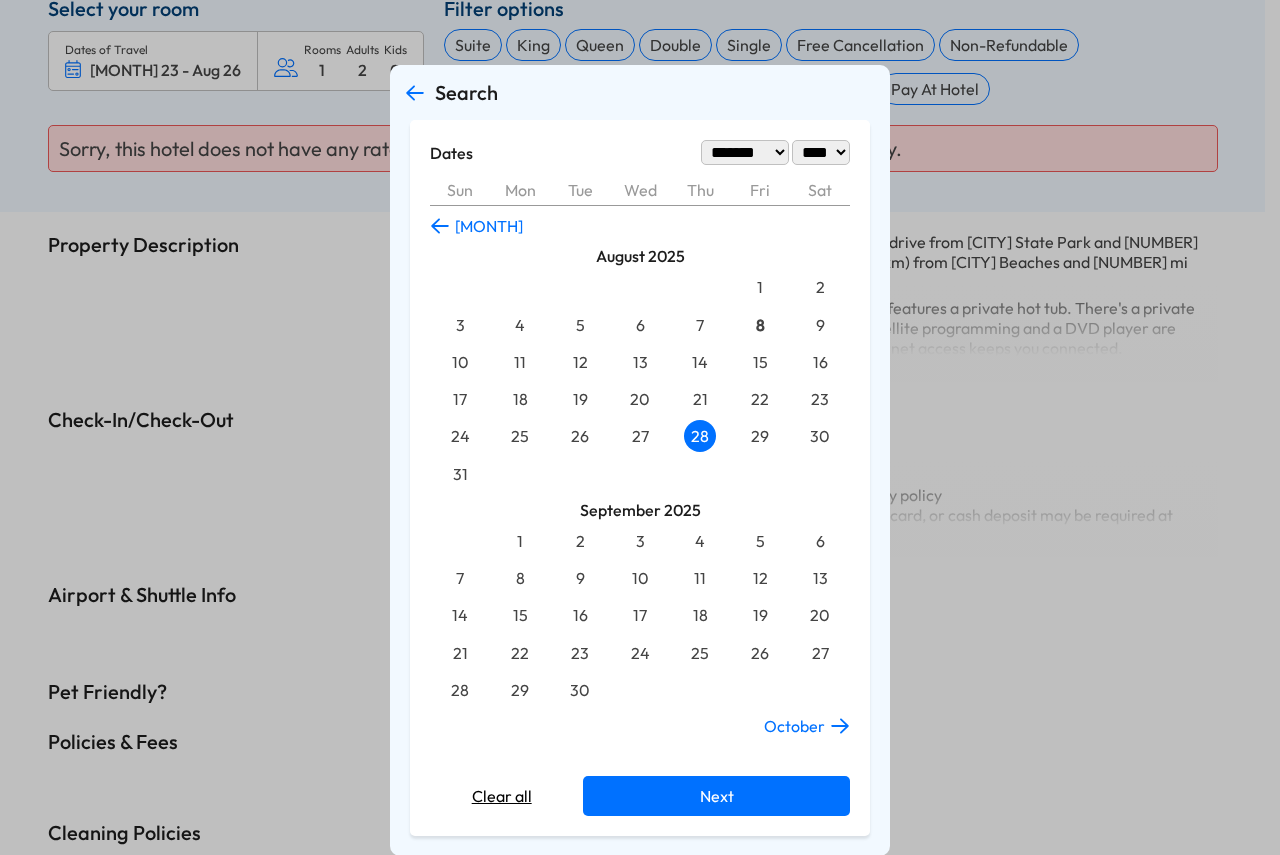 click on "23" at bounding box center [820, 399] 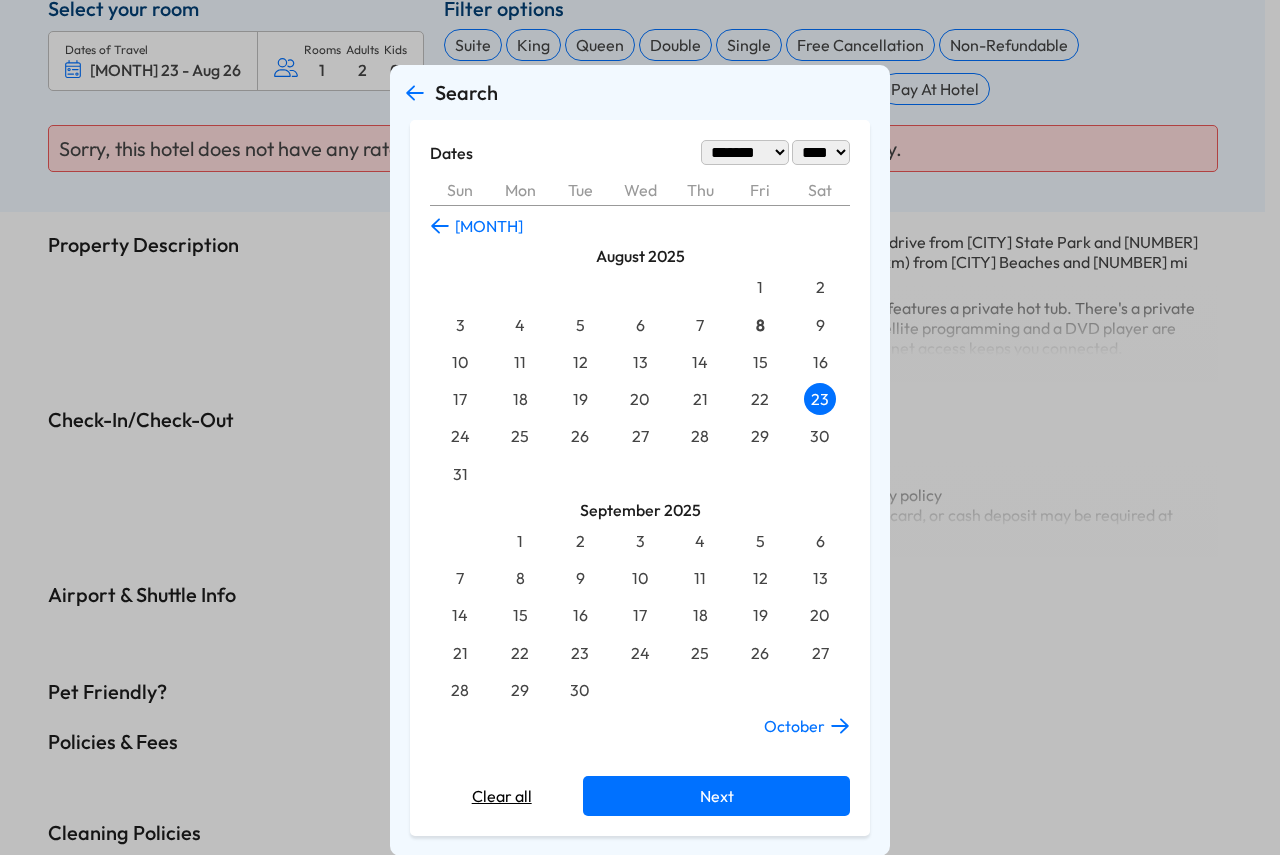 click on "28" at bounding box center [700, 436] 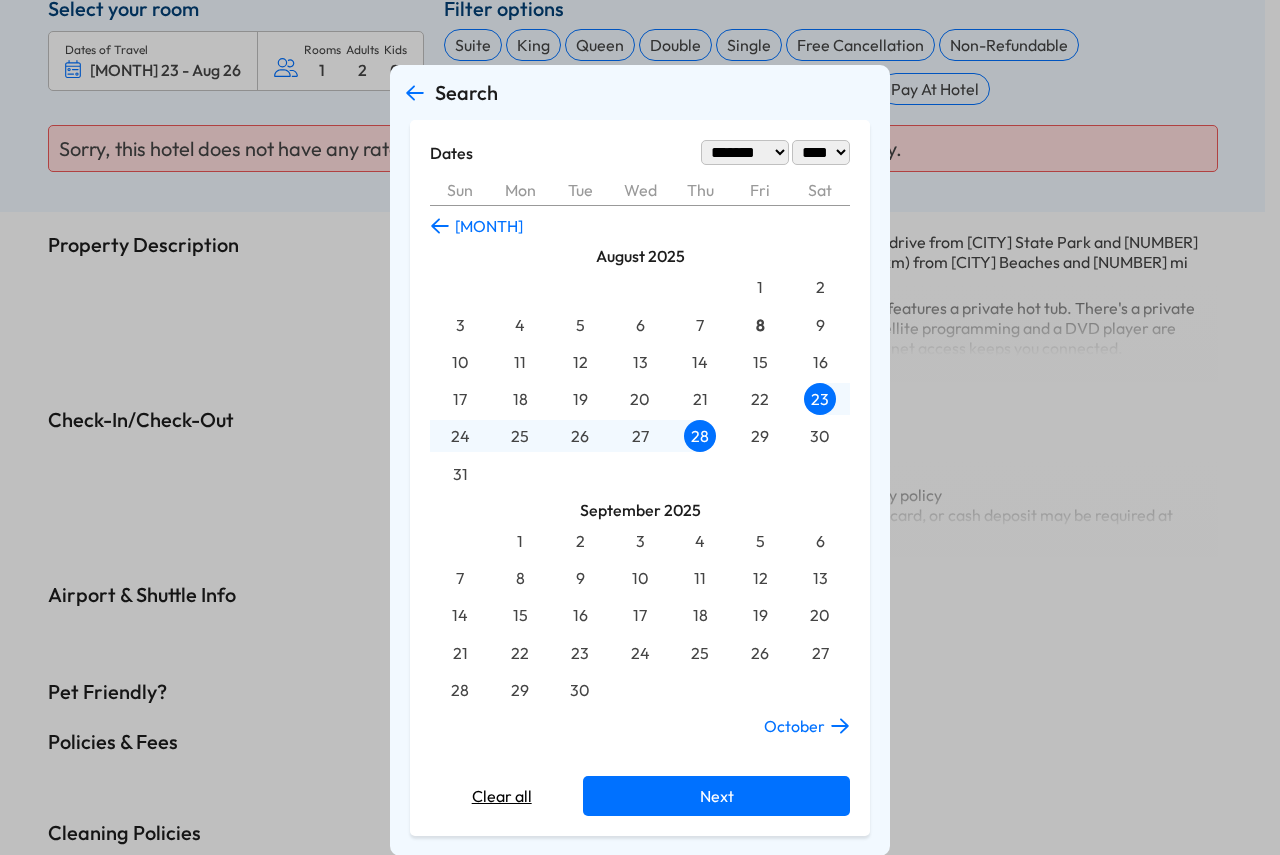 click on "27" at bounding box center [640, 436] 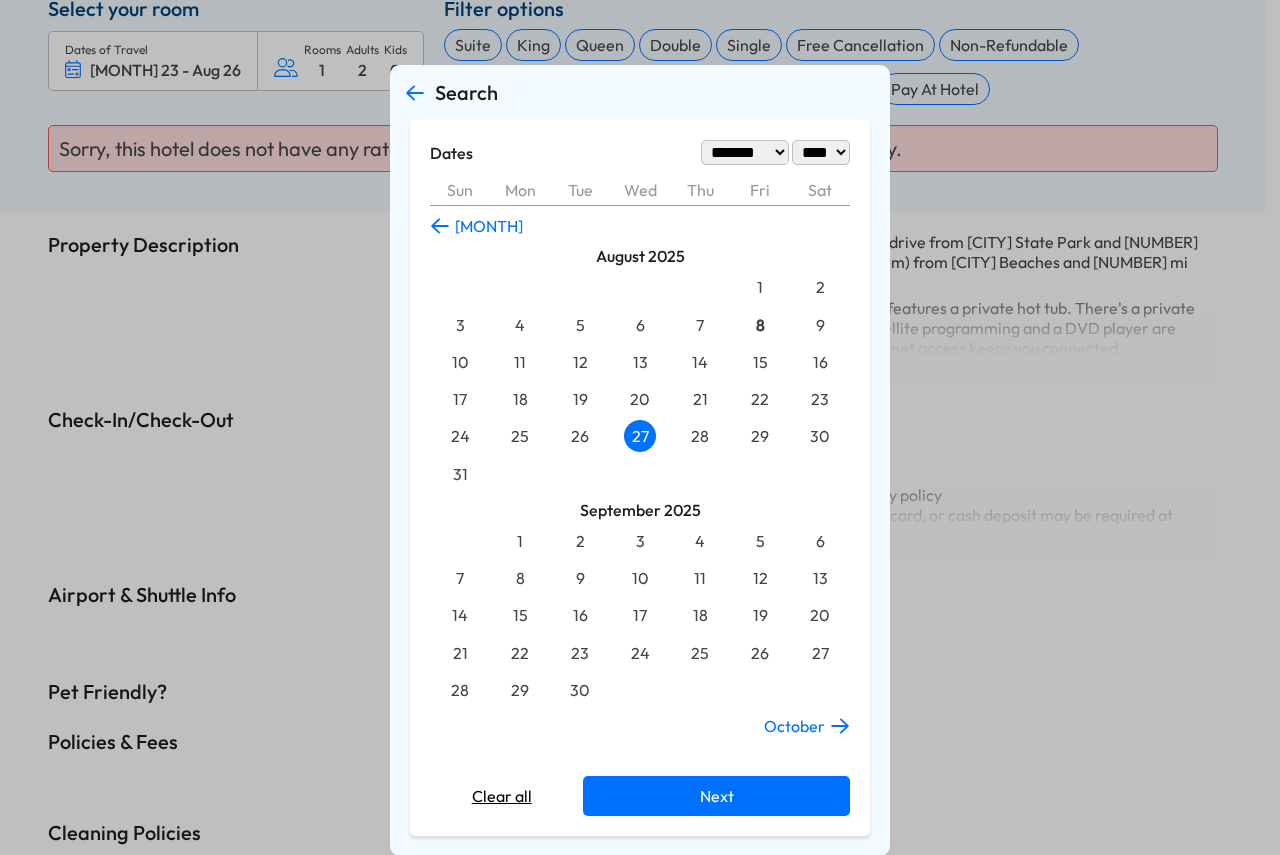 click on "23" at bounding box center (820, 399) 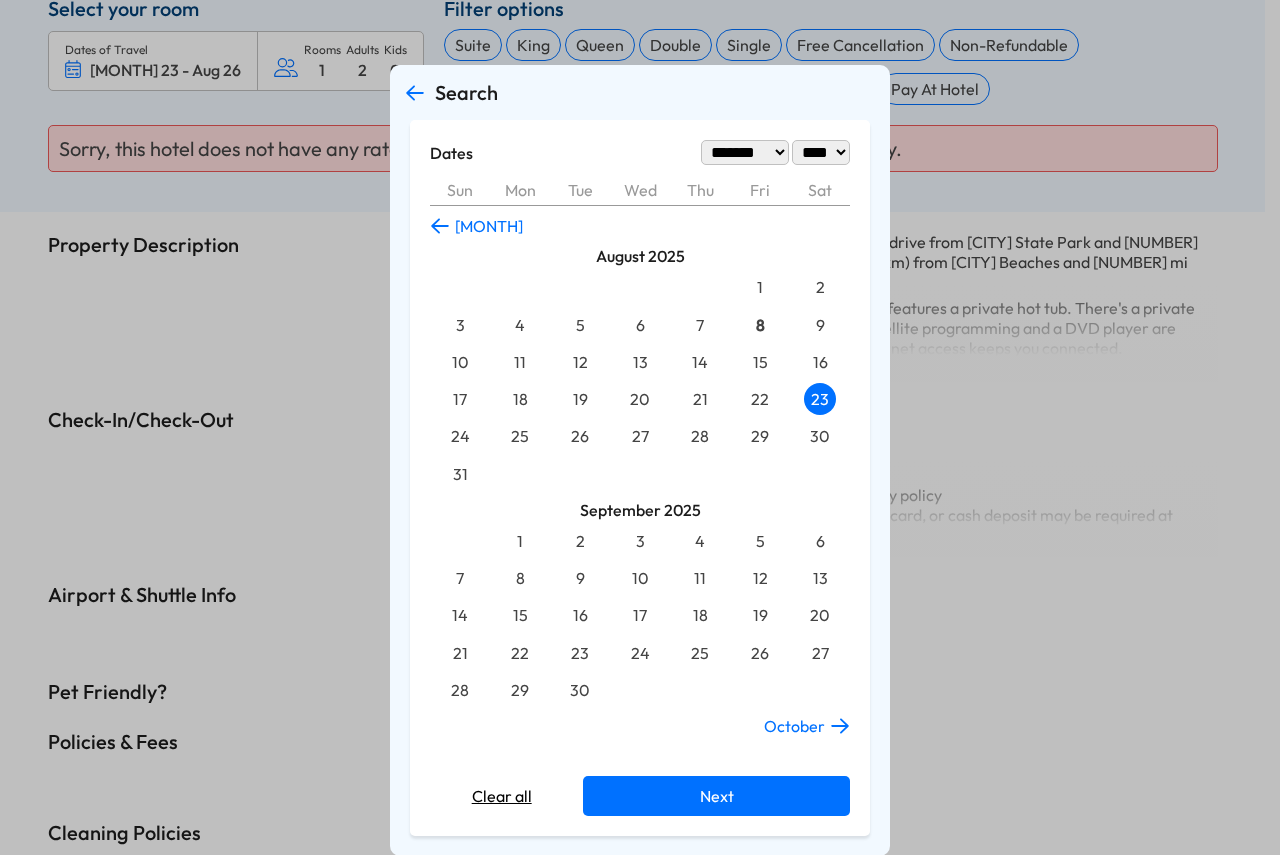 click on "27" at bounding box center (640, 436) 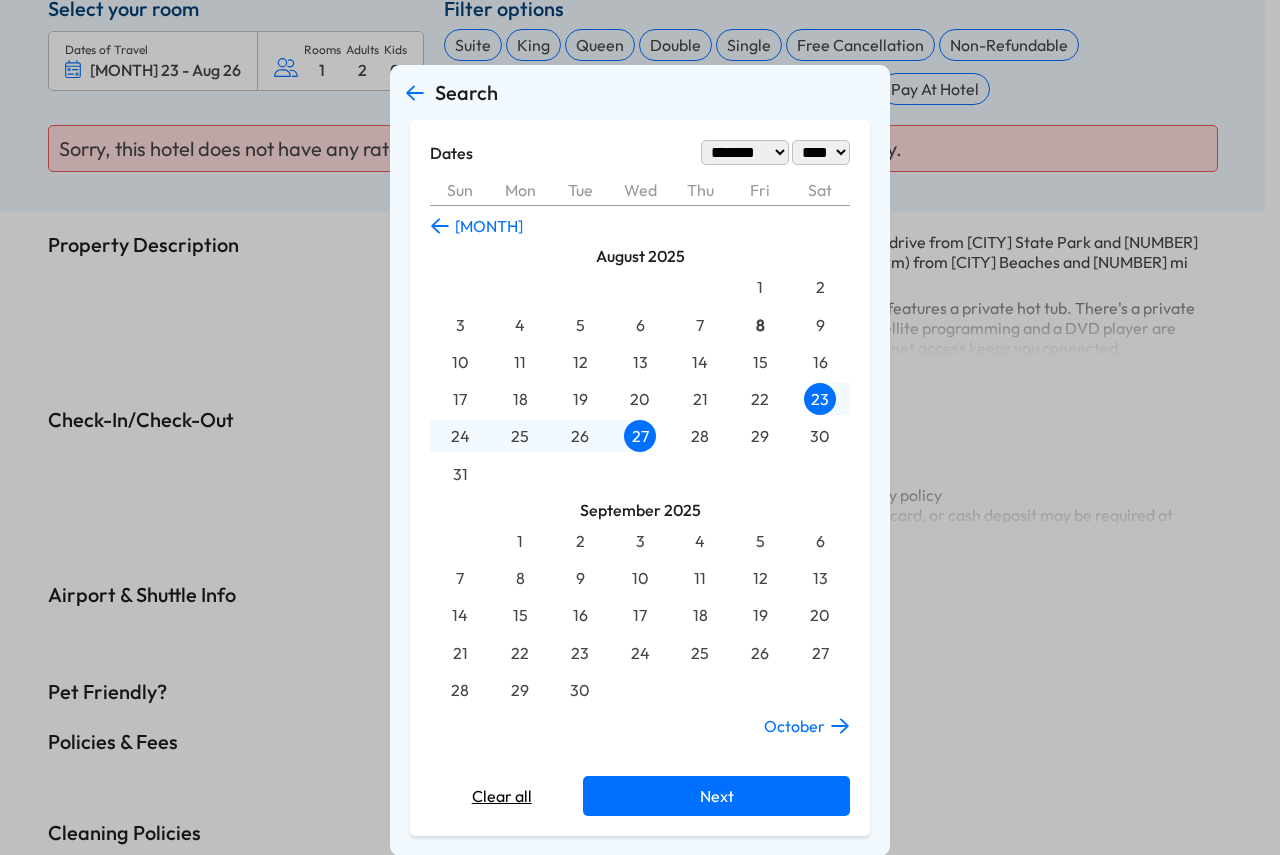 click on "Next" at bounding box center [716, 796] 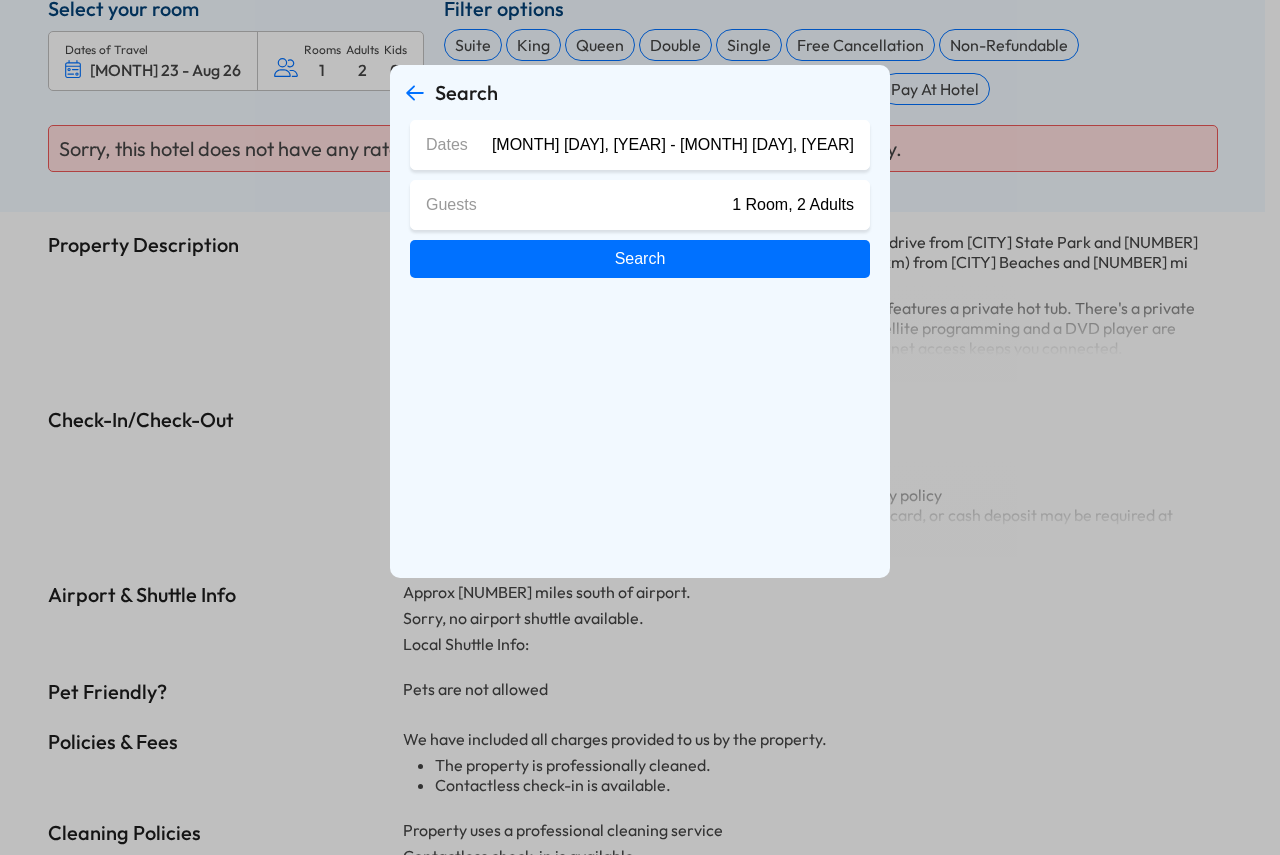 click on "Search" at bounding box center [640, 259] 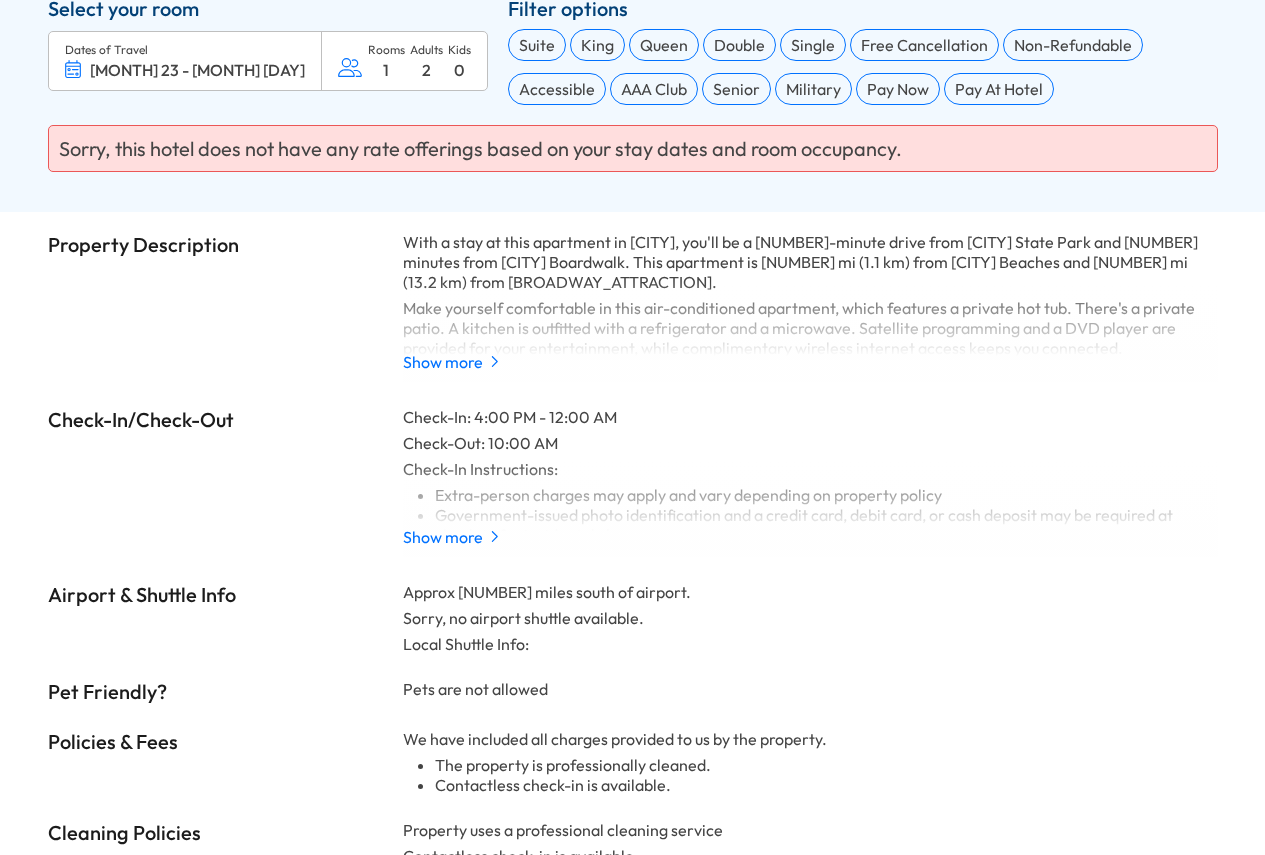 click on "Aug 23
-
Aug 27" at bounding box center [197, 70] 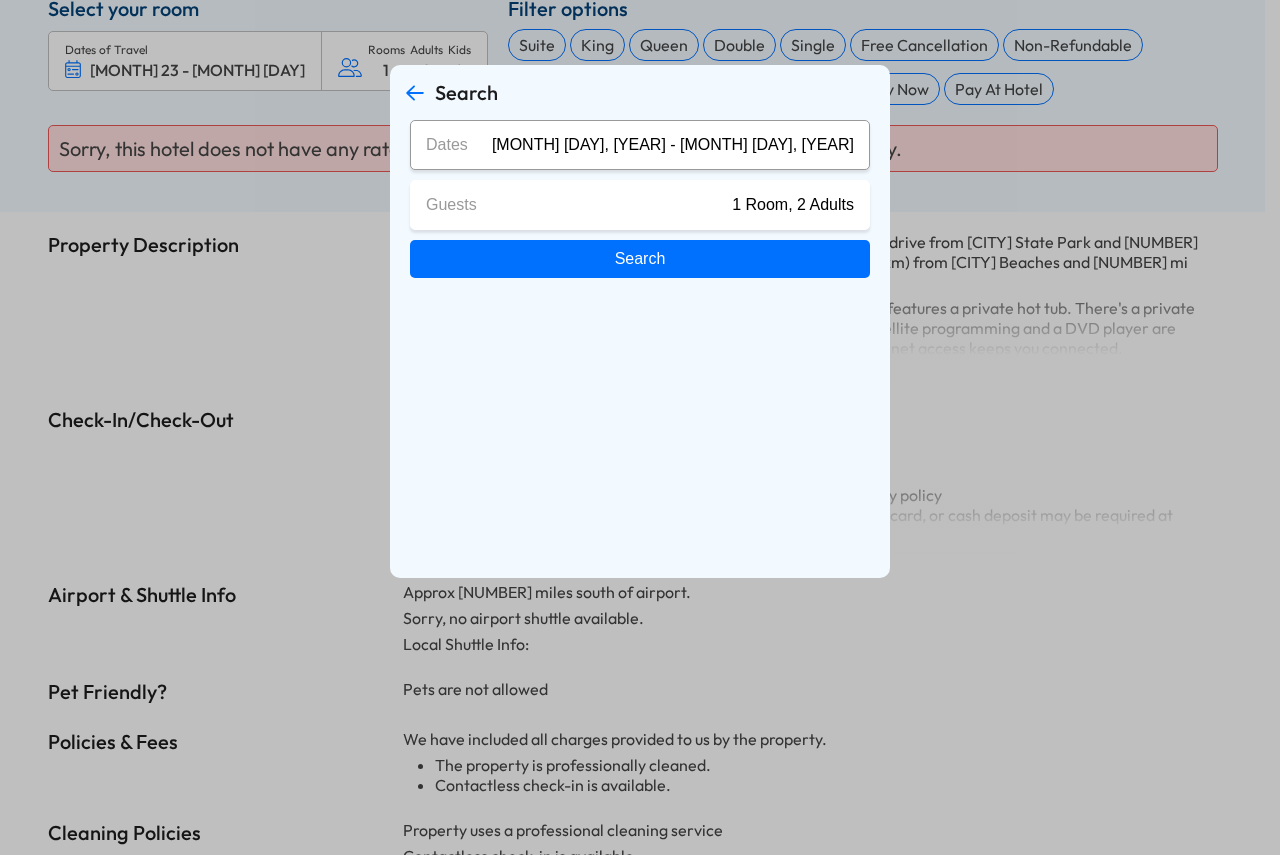 click on "[MONTH] [DAY], [YEAR] - [MONTH] [DAY], [YEAR]" at bounding box center (673, 145) 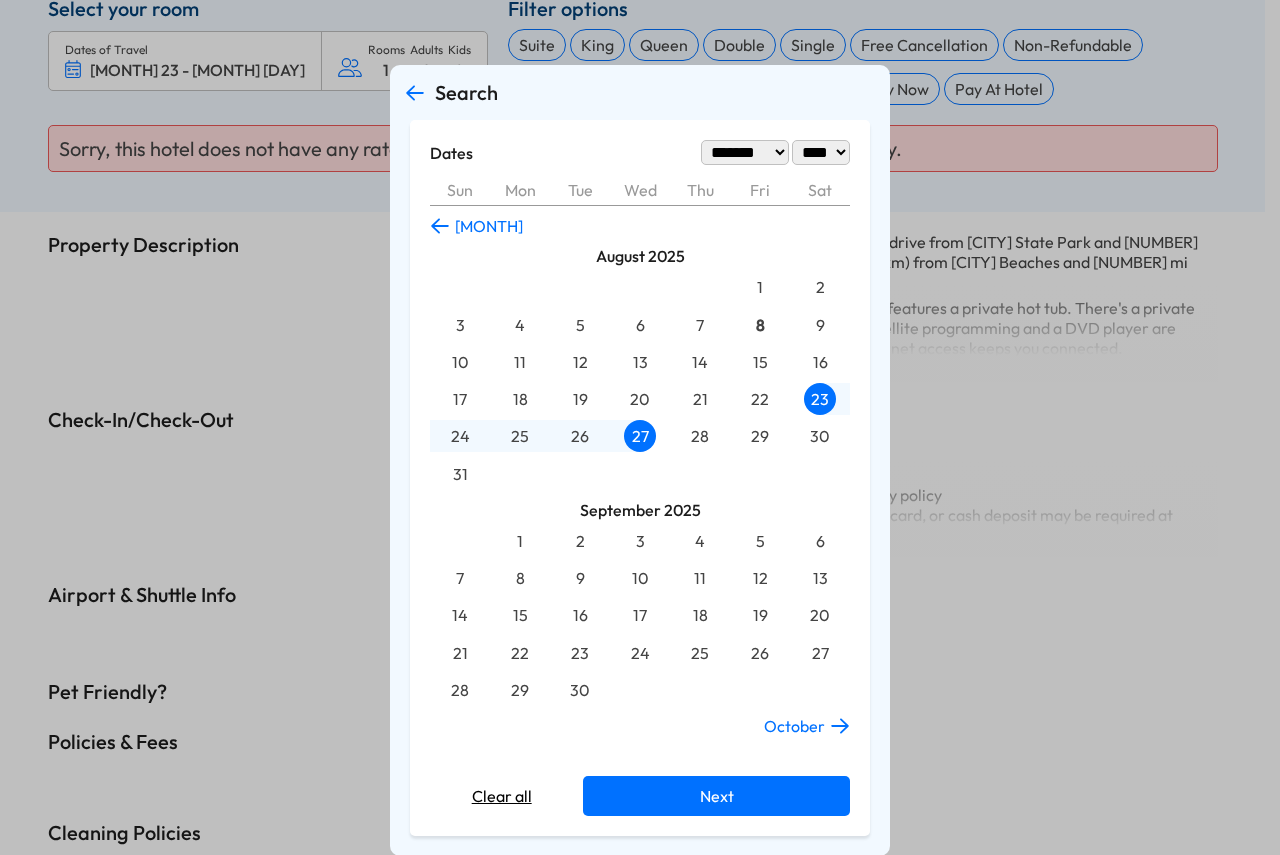 click on "23" at bounding box center [820, 399] 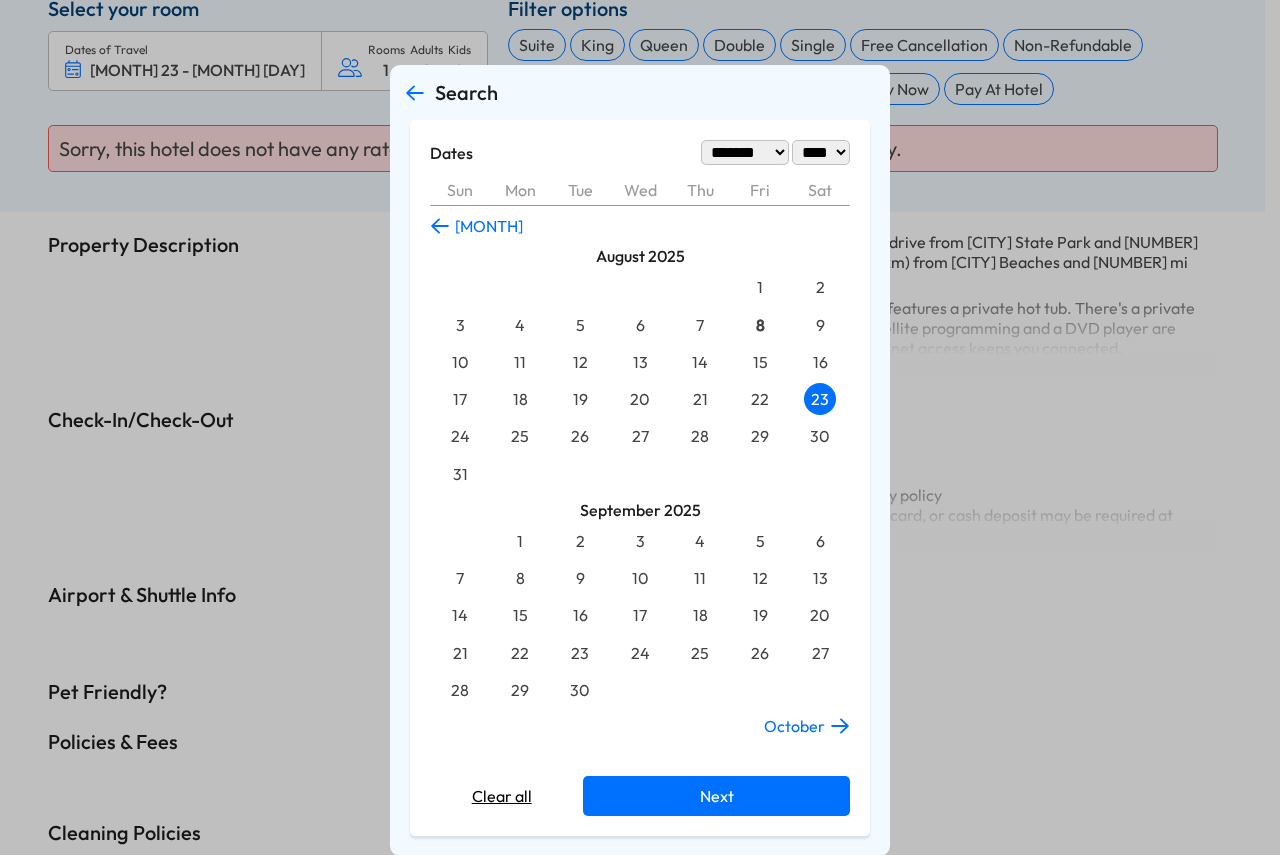 click on "28" at bounding box center [700, 436] 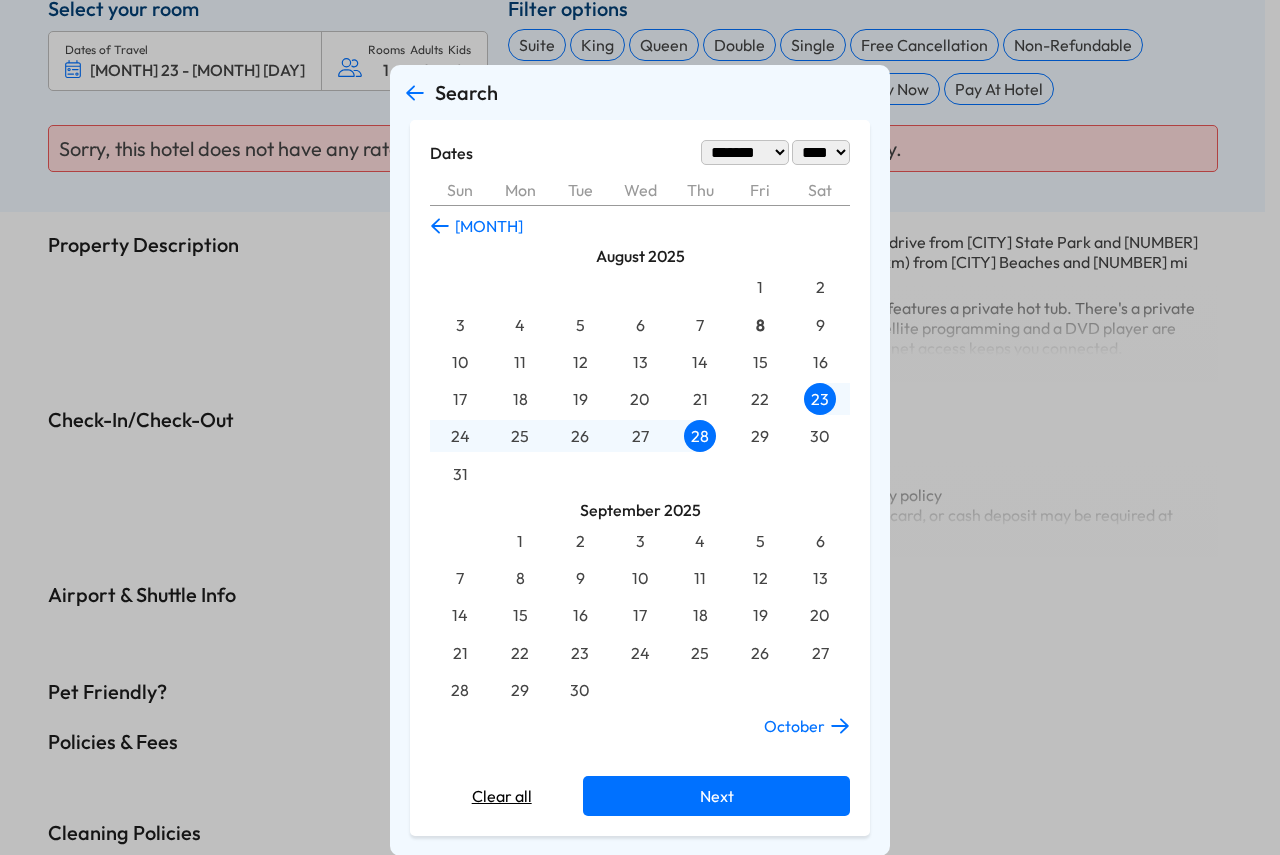 click on "Next" at bounding box center (716, 796) 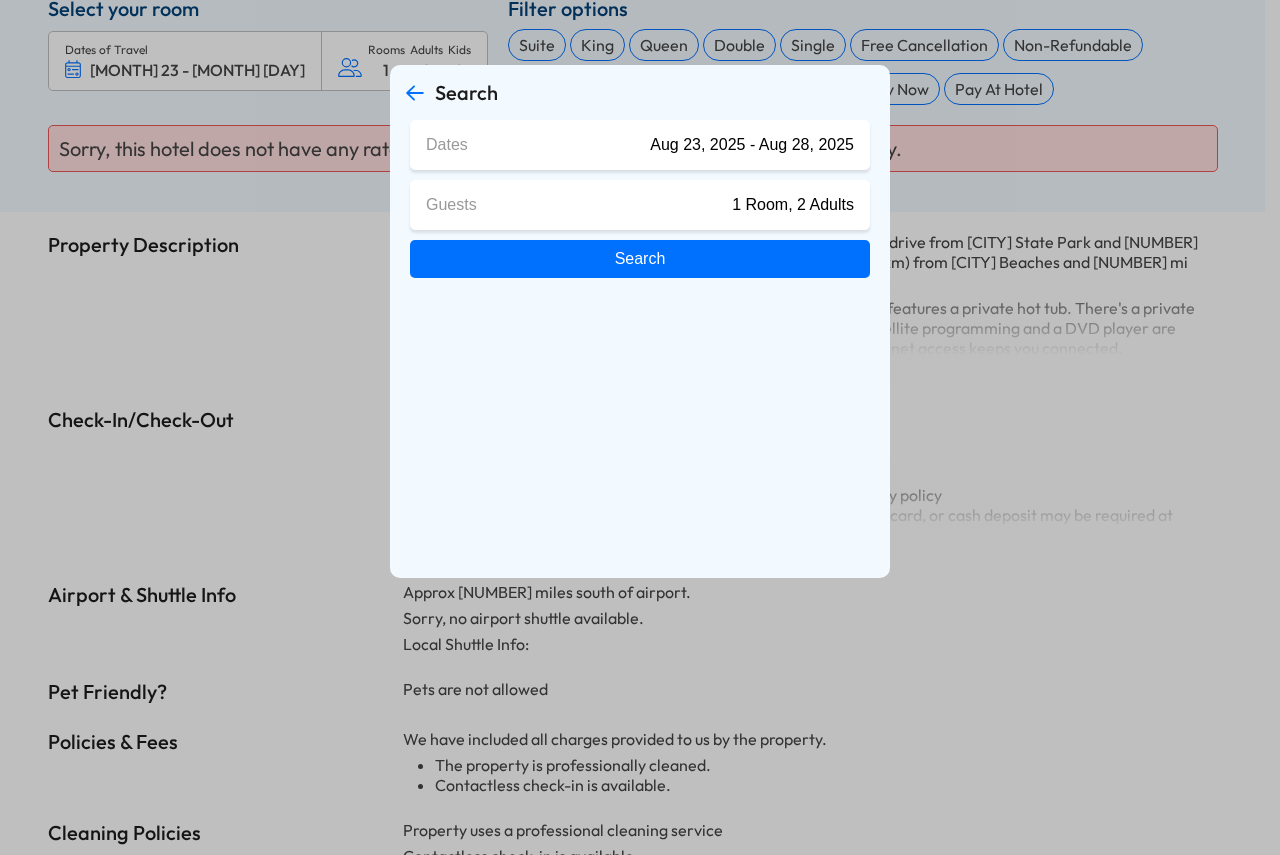 click on "Search" at bounding box center [640, 259] 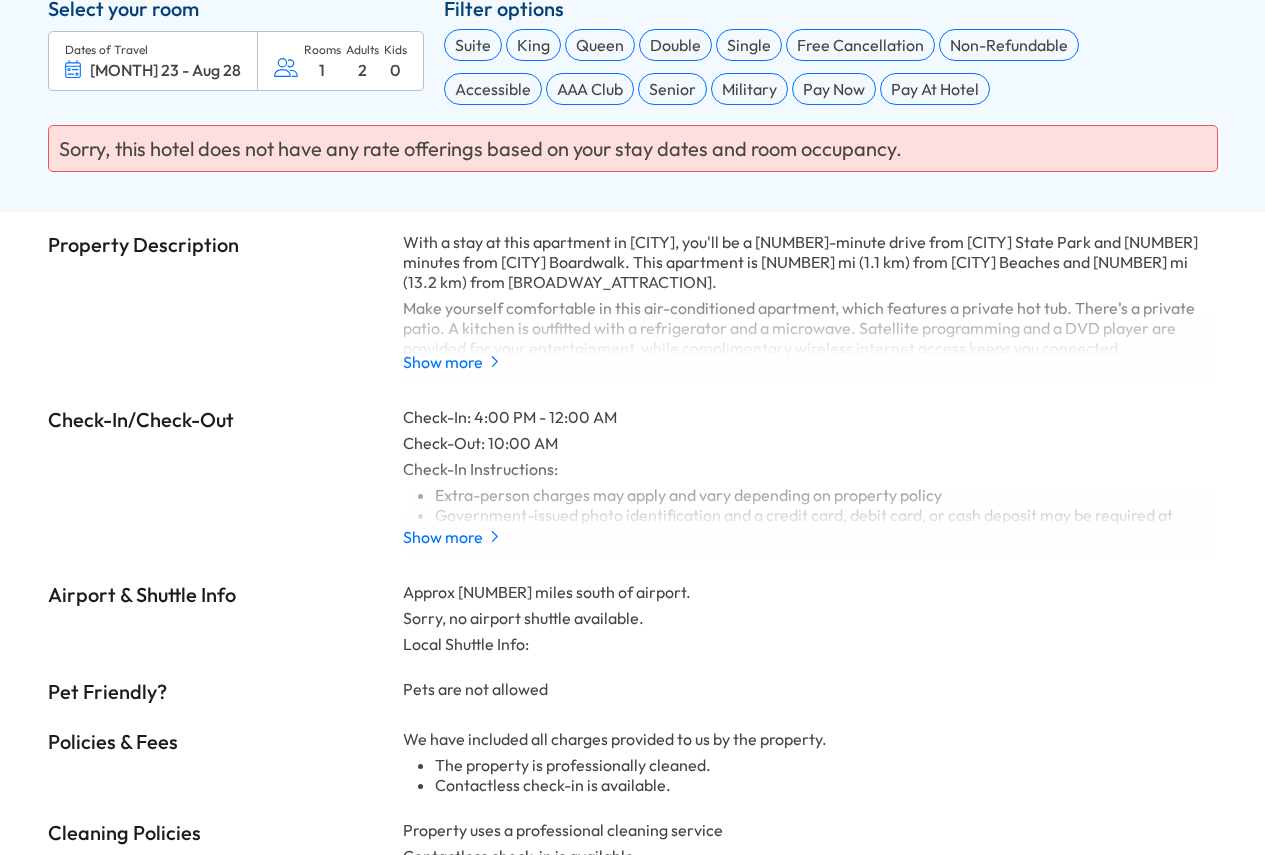 click at bounding box center (73, 69) 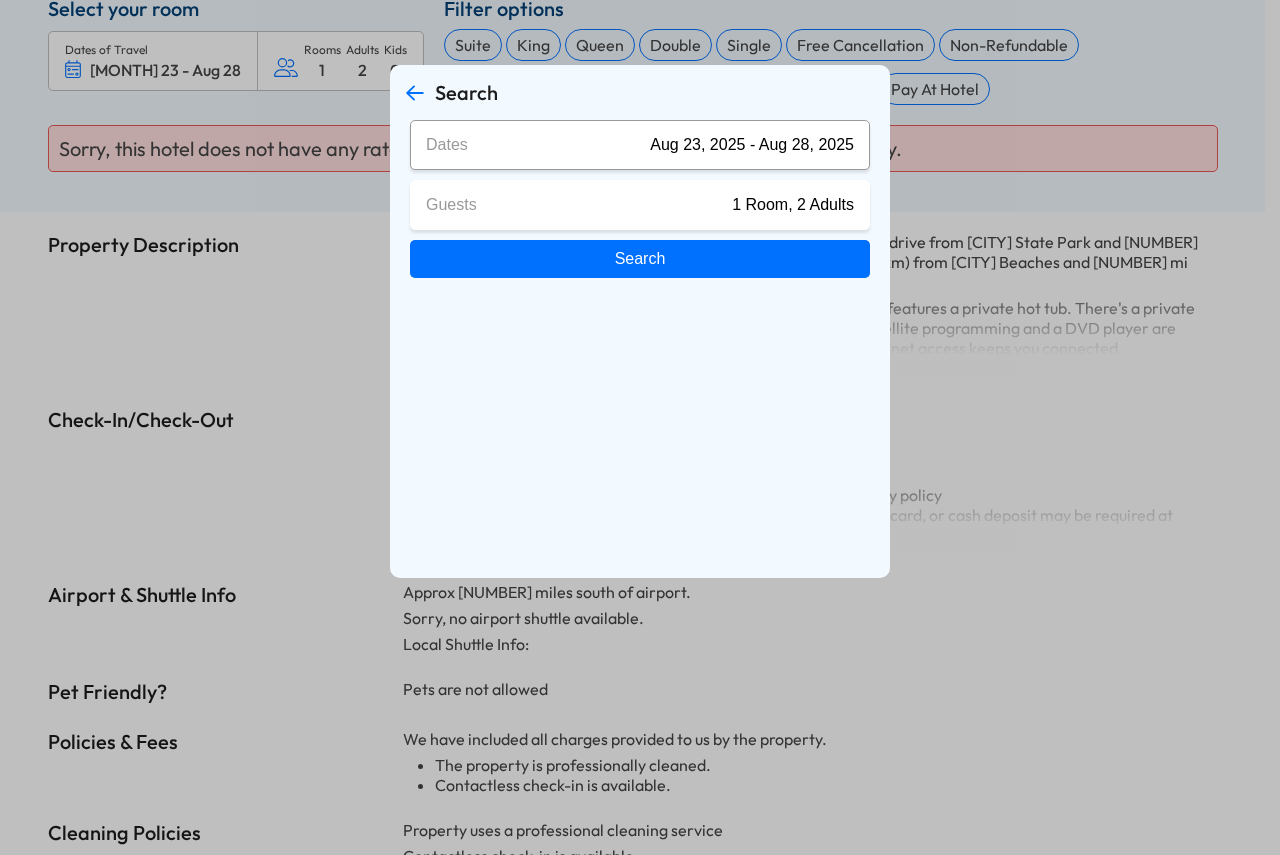 click on "Dates
[MONTH] 23, [YEAR] - [MONTH] 28, [YEAR]" at bounding box center (640, 145) 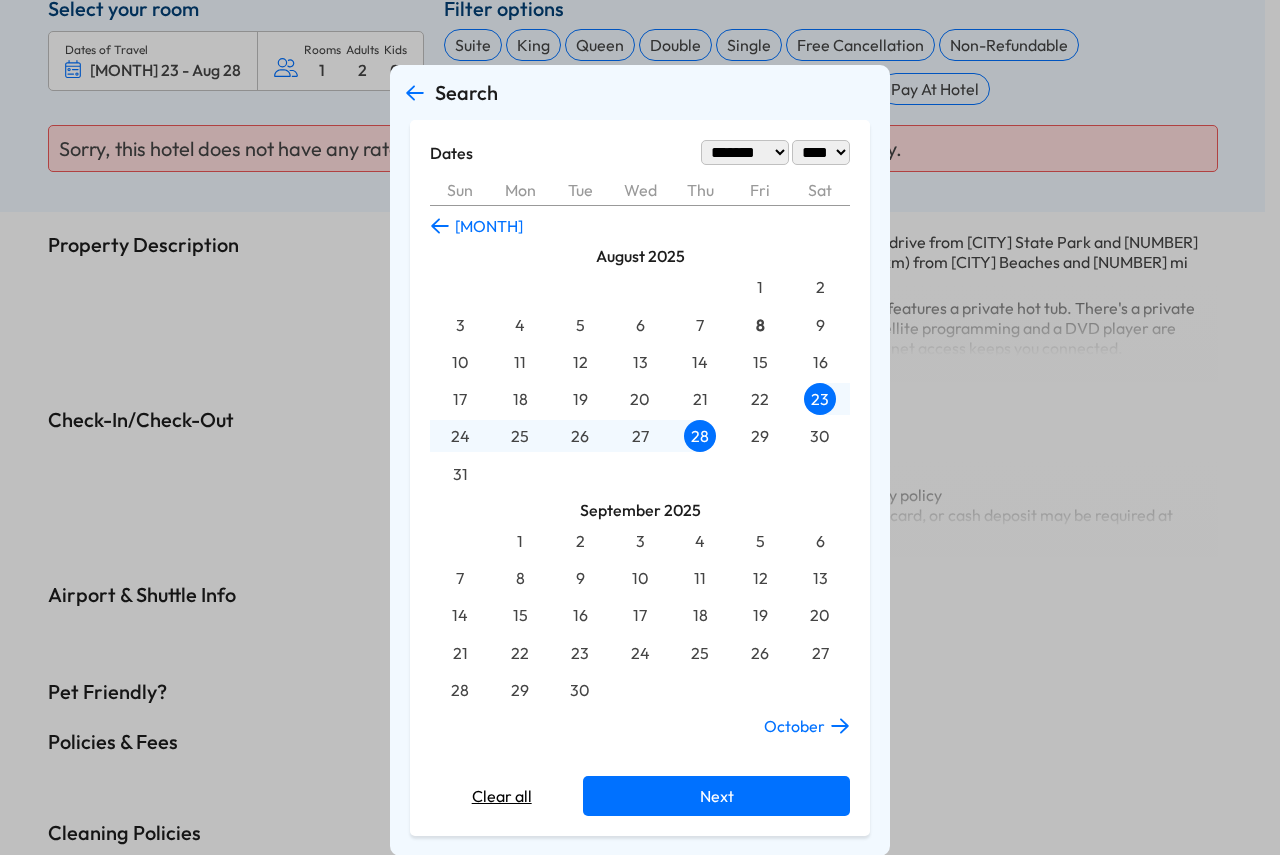 click on "23" at bounding box center [820, 399] 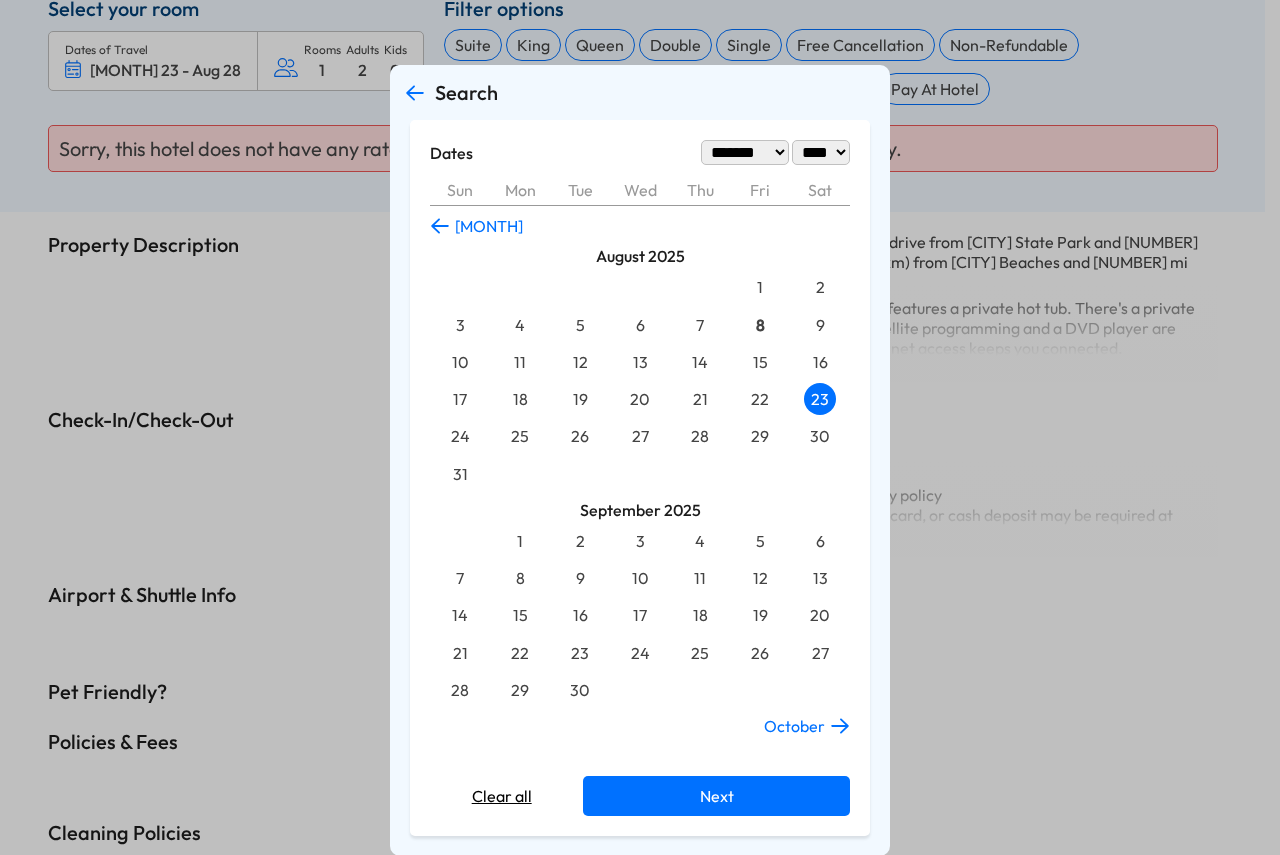 click on "29" at bounding box center [760, 436] 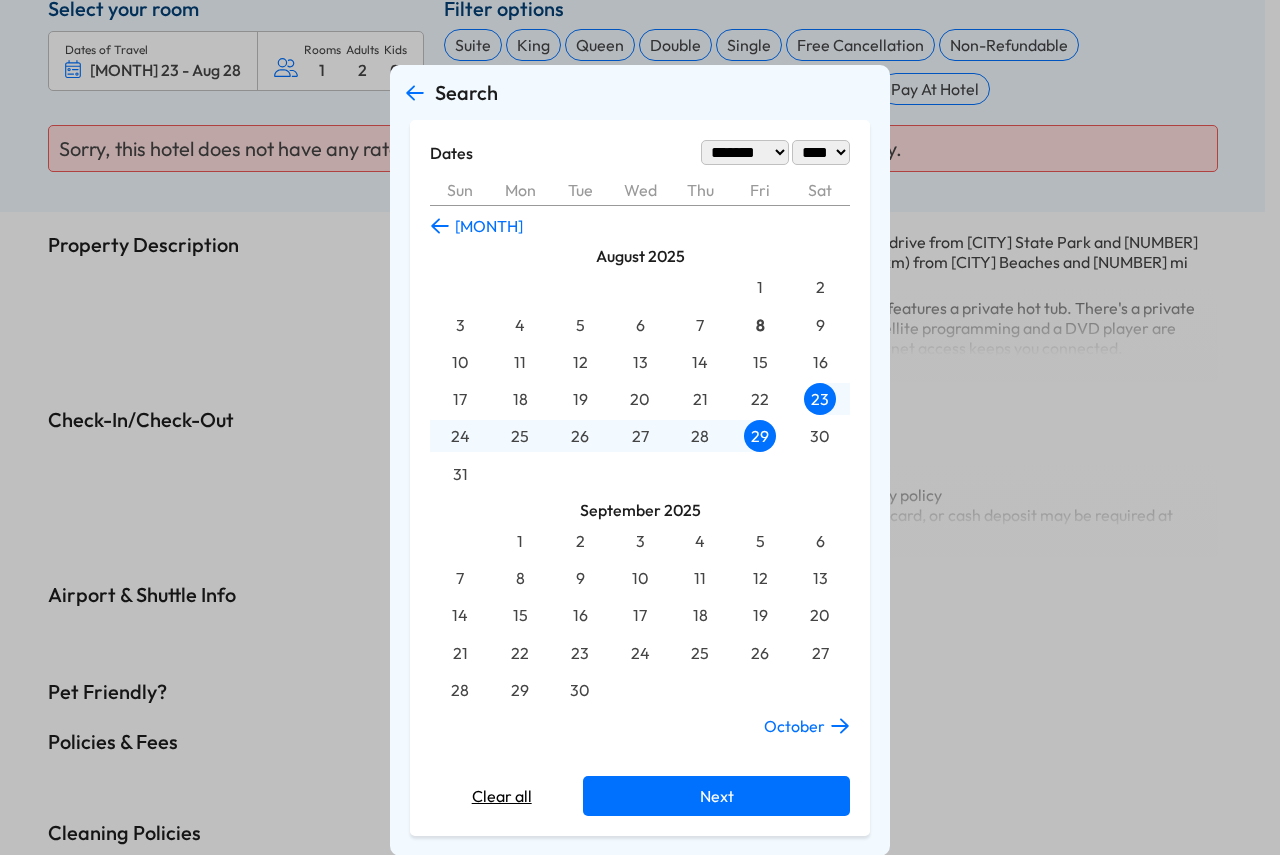 click on "Next" at bounding box center (716, 796) 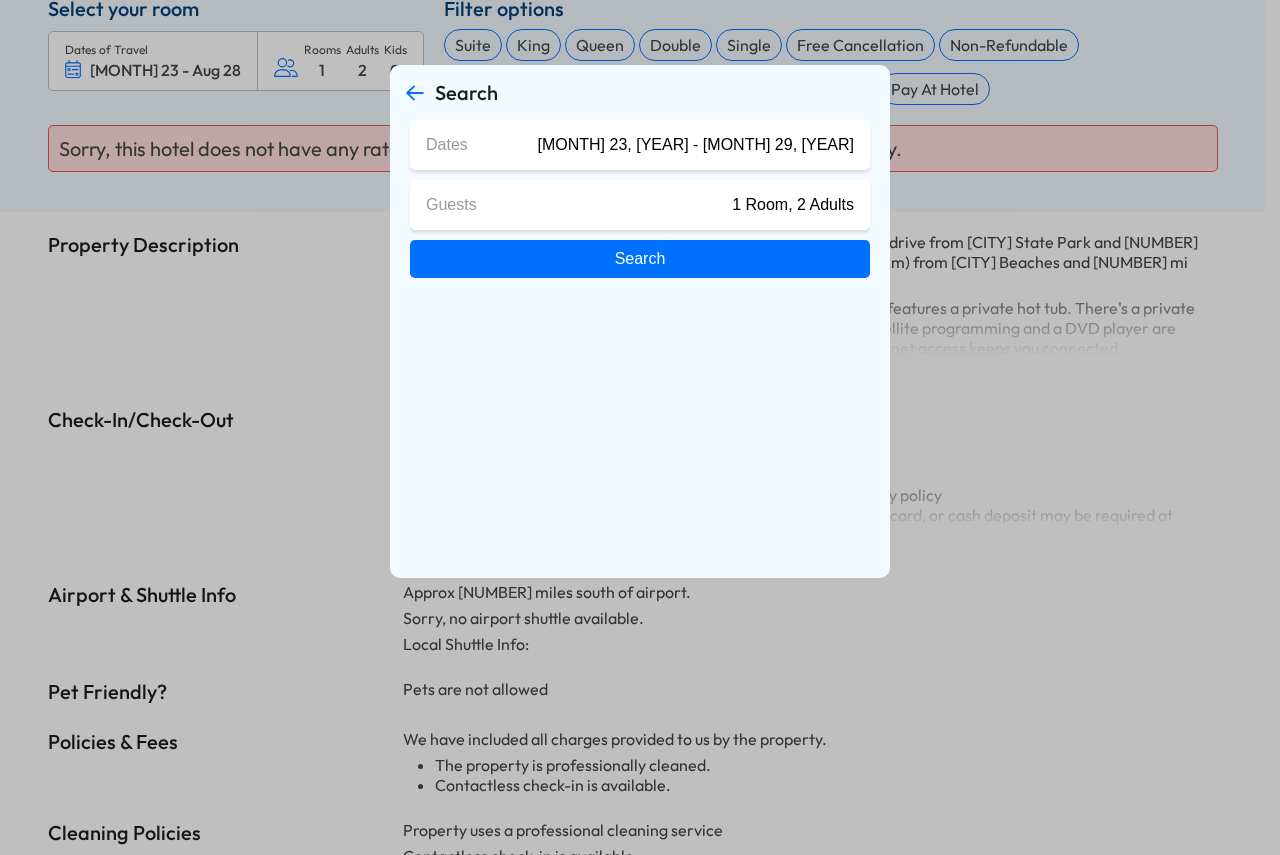 click on "Search" at bounding box center (640, 259) 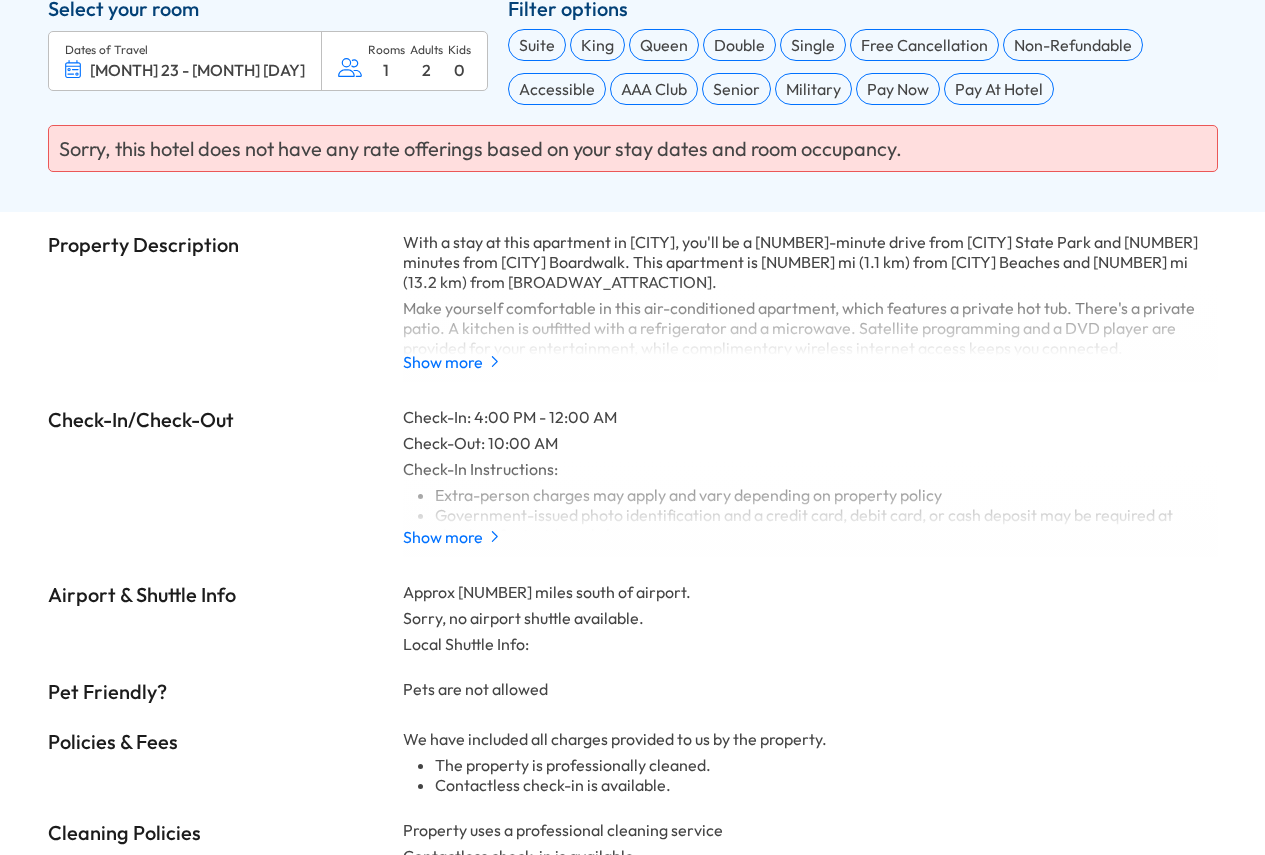 click on "Dates of Travel" at bounding box center (185, 49) 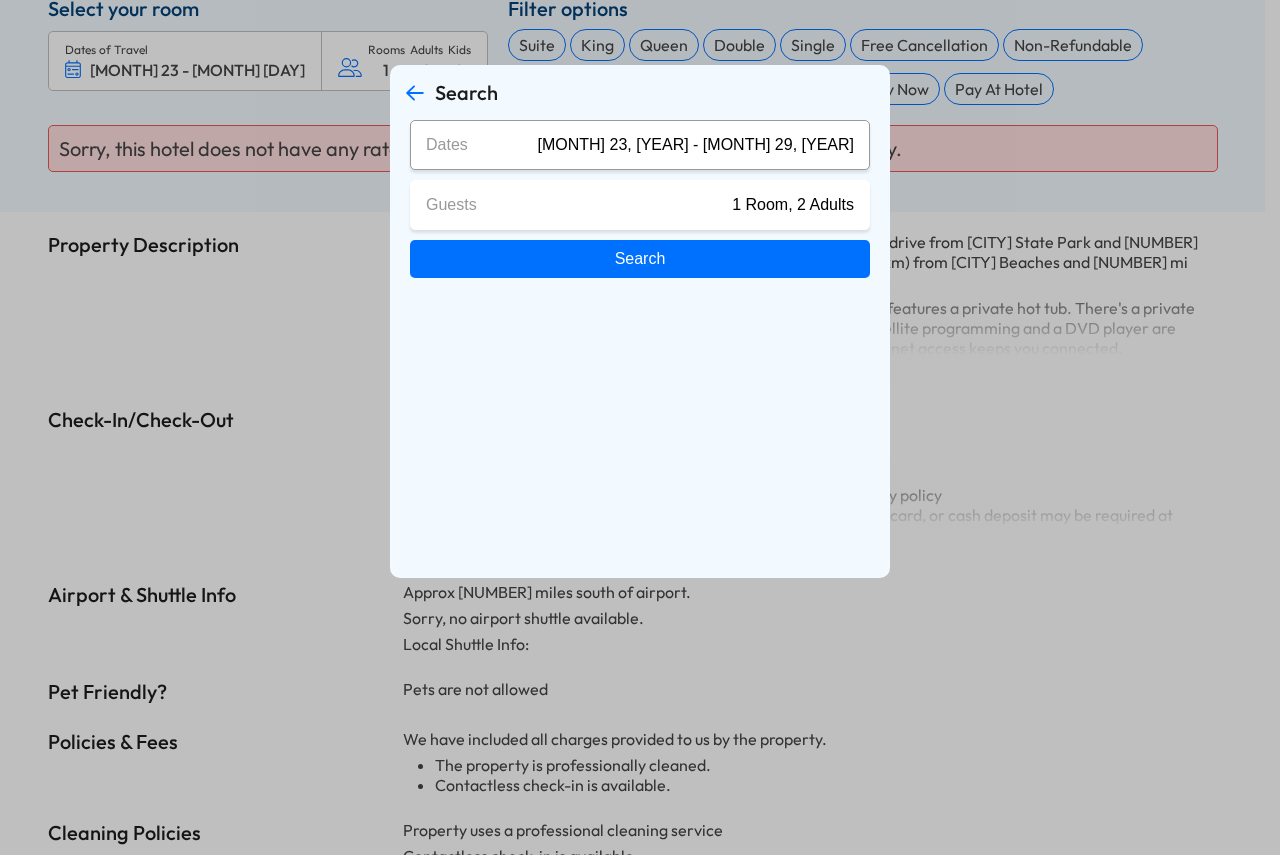 click on "Dates
[MONTH] [DAY], [YEAR] - [MONTH] [DAY], [YEAR]" at bounding box center (640, 145) 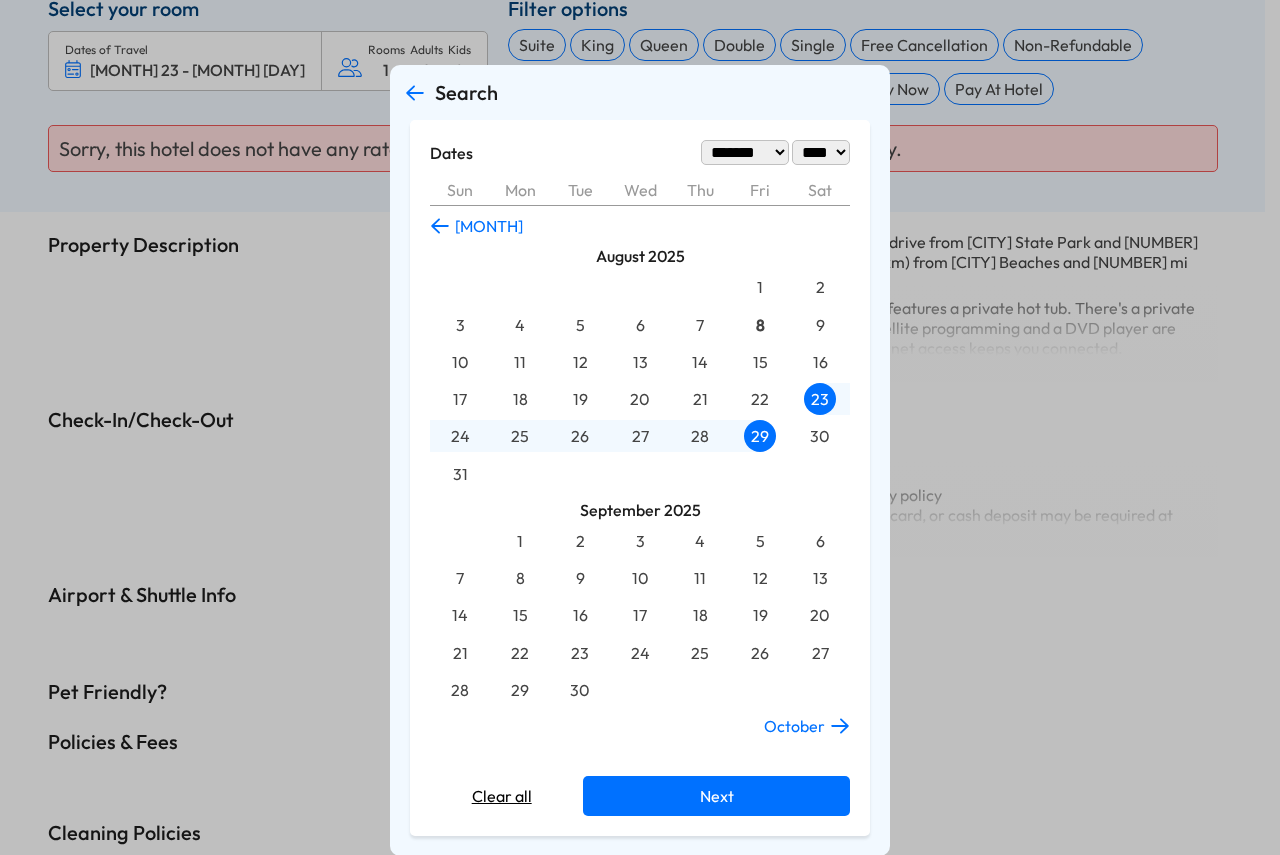 click on "23" at bounding box center (820, 399) 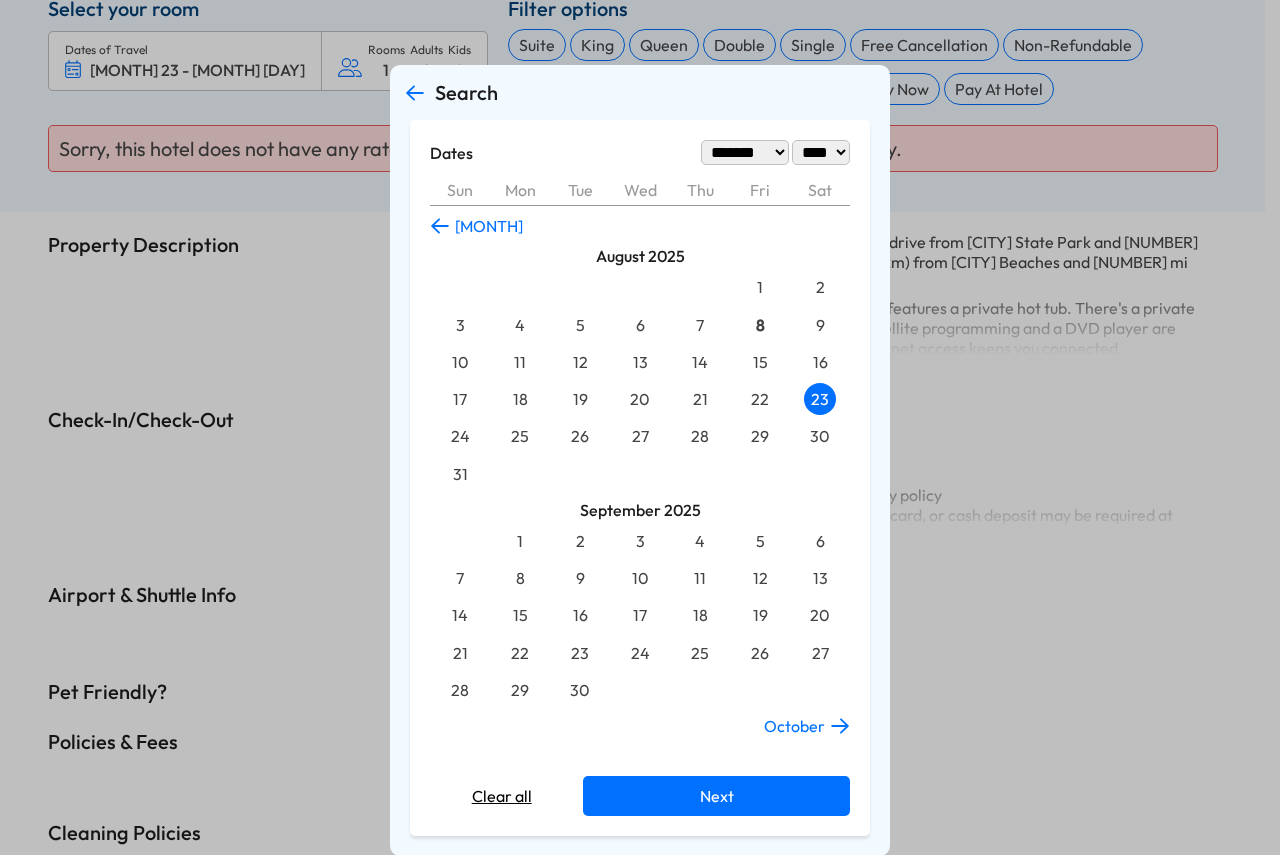 click on "30" at bounding box center (820, 436) 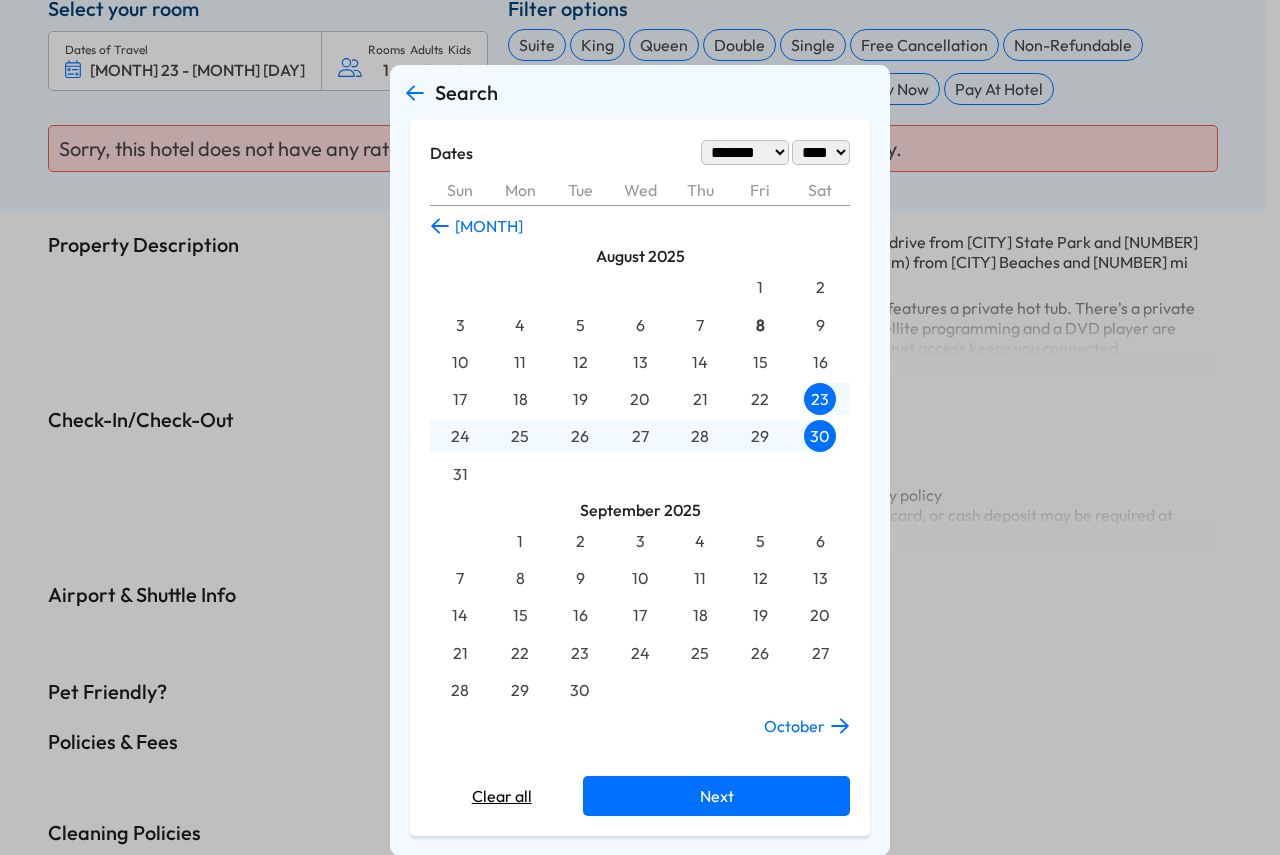 click on "Next" at bounding box center [716, 796] 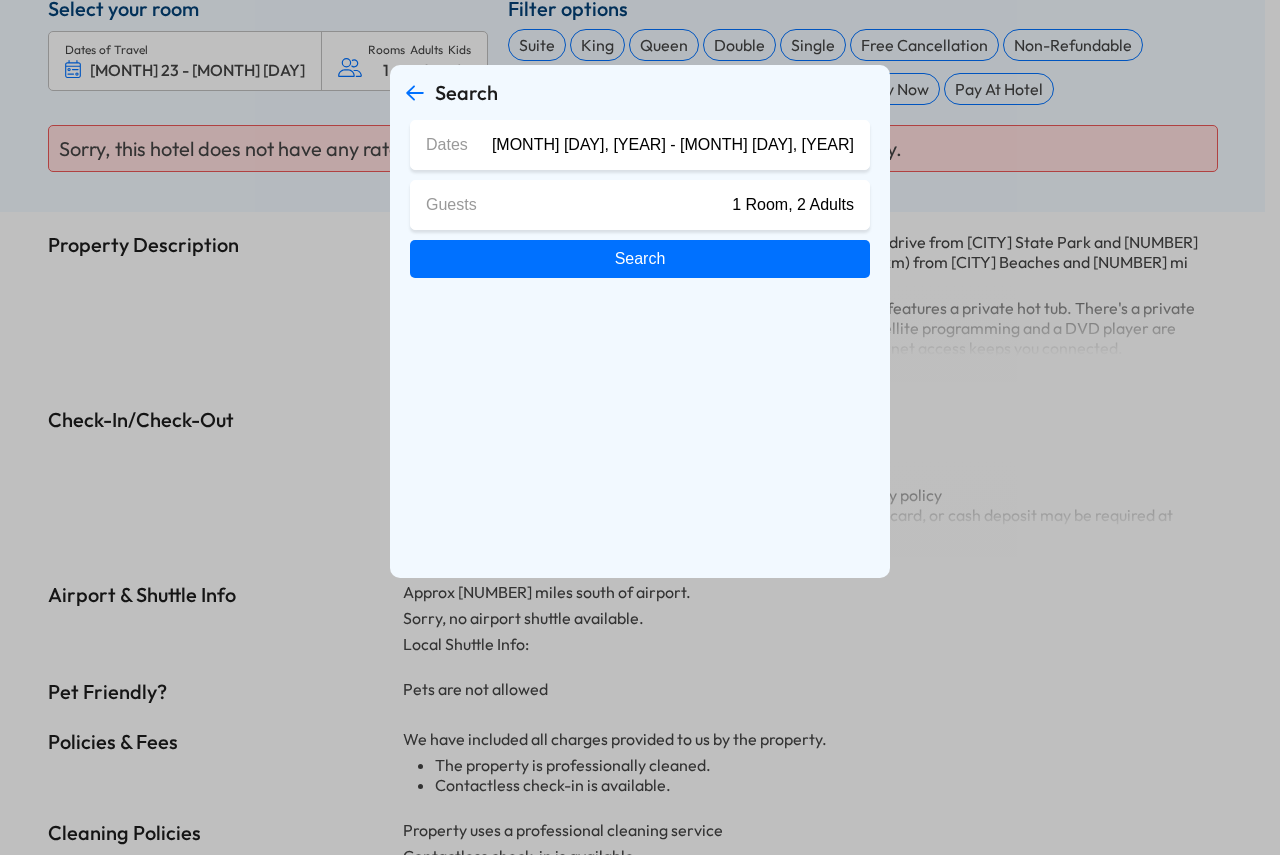 click on "Search" at bounding box center (640, 259) 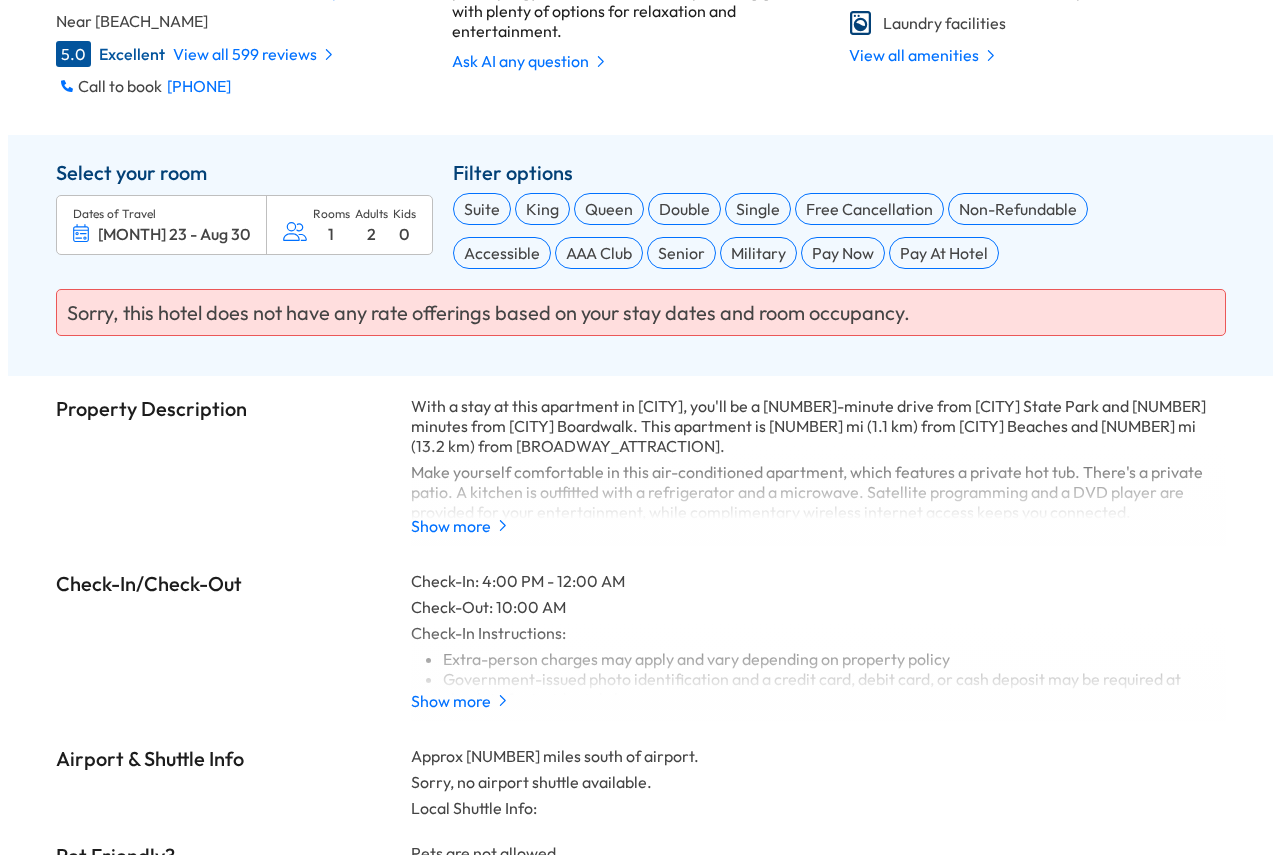 scroll, scrollTop: 654, scrollLeft: 0, axis: vertical 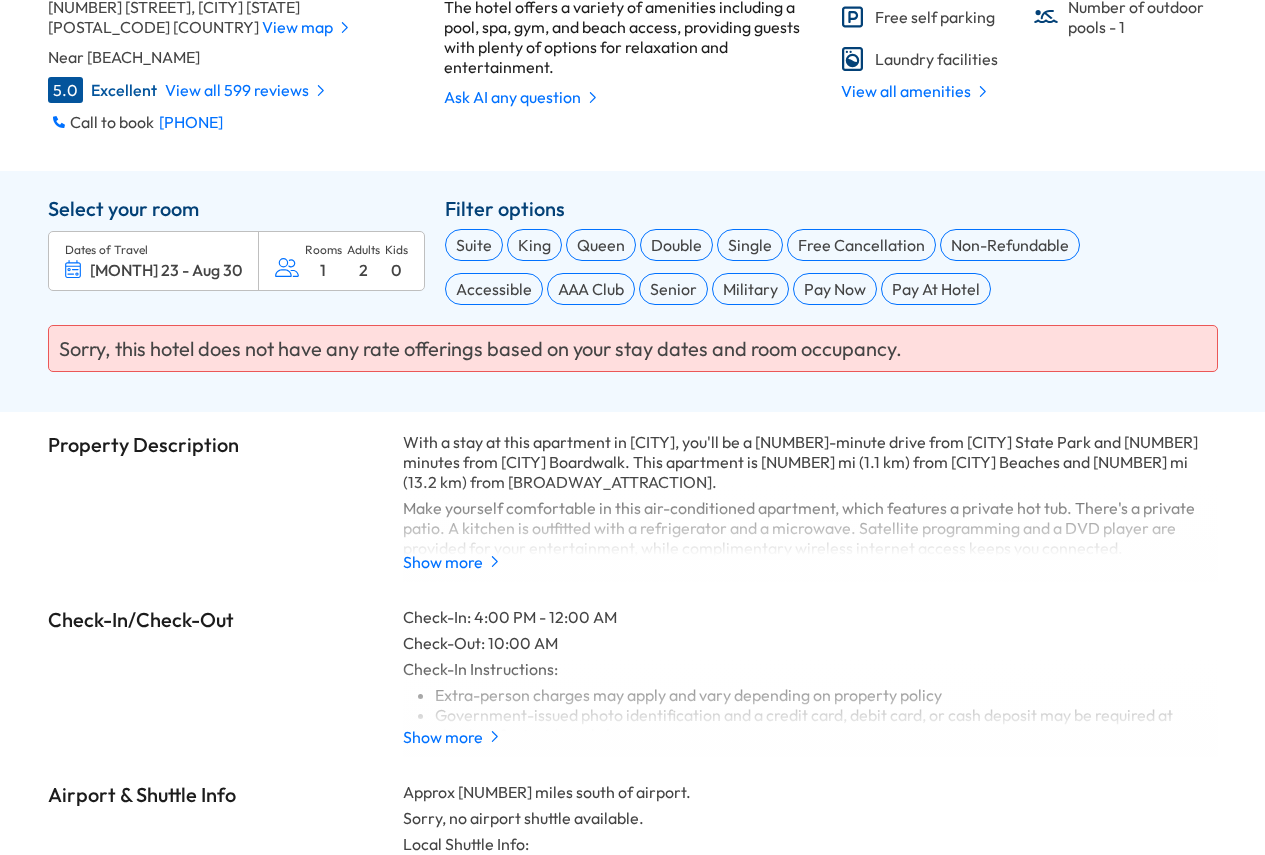 click on "Dates of Travel" at bounding box center [153, 249] 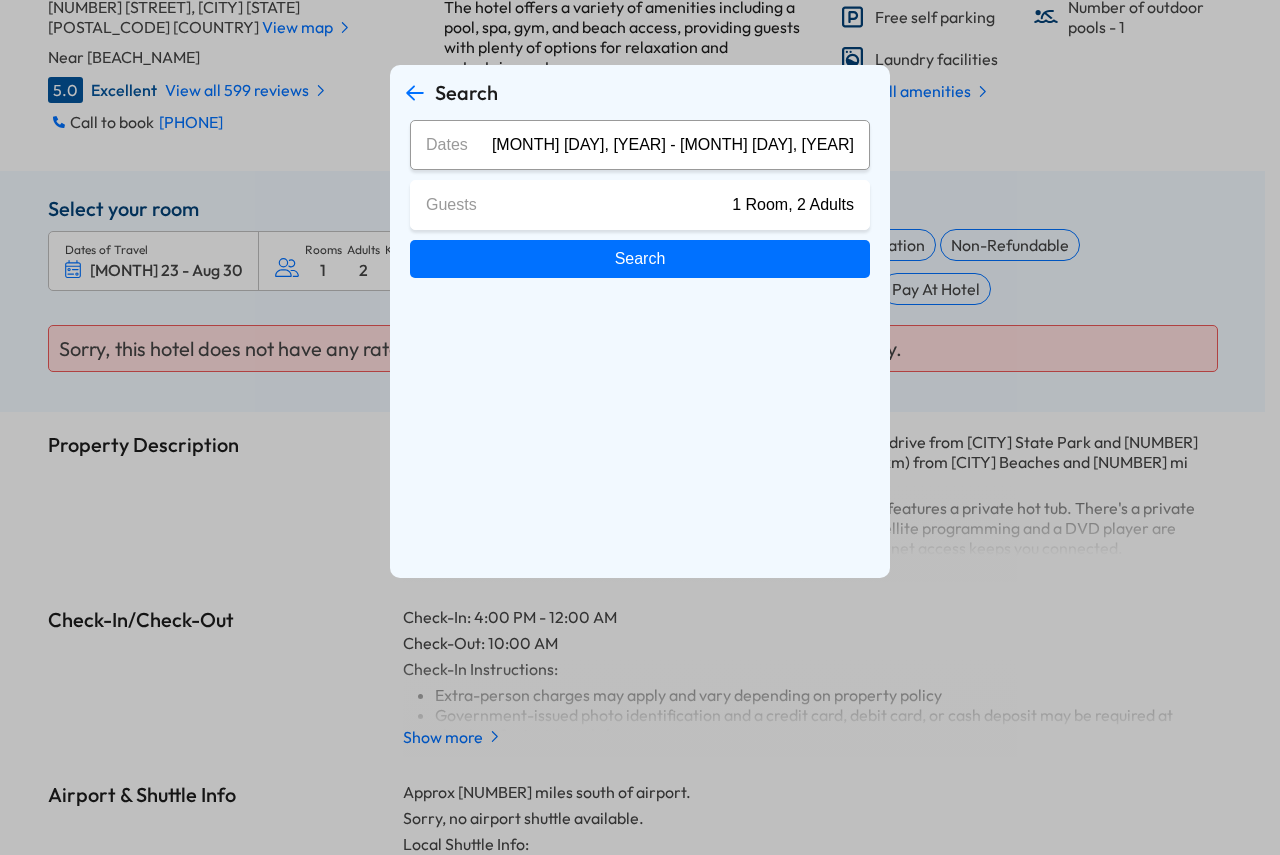 click on "[MONTH] [DAY], [YEAR] - [MONTH] [DAY], [YEAR]" at bounding box center (673, 145) 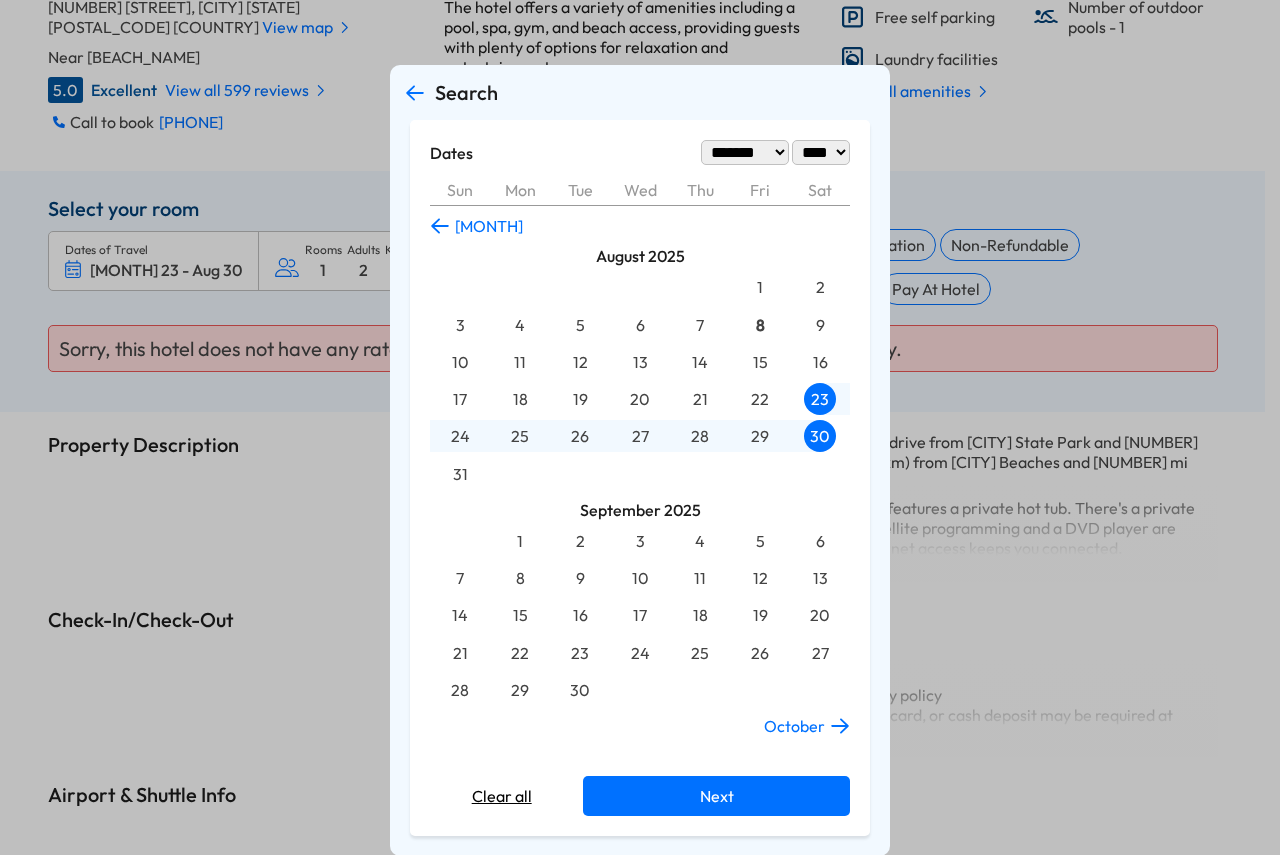 click on "23" at bounding box center [820, 399] 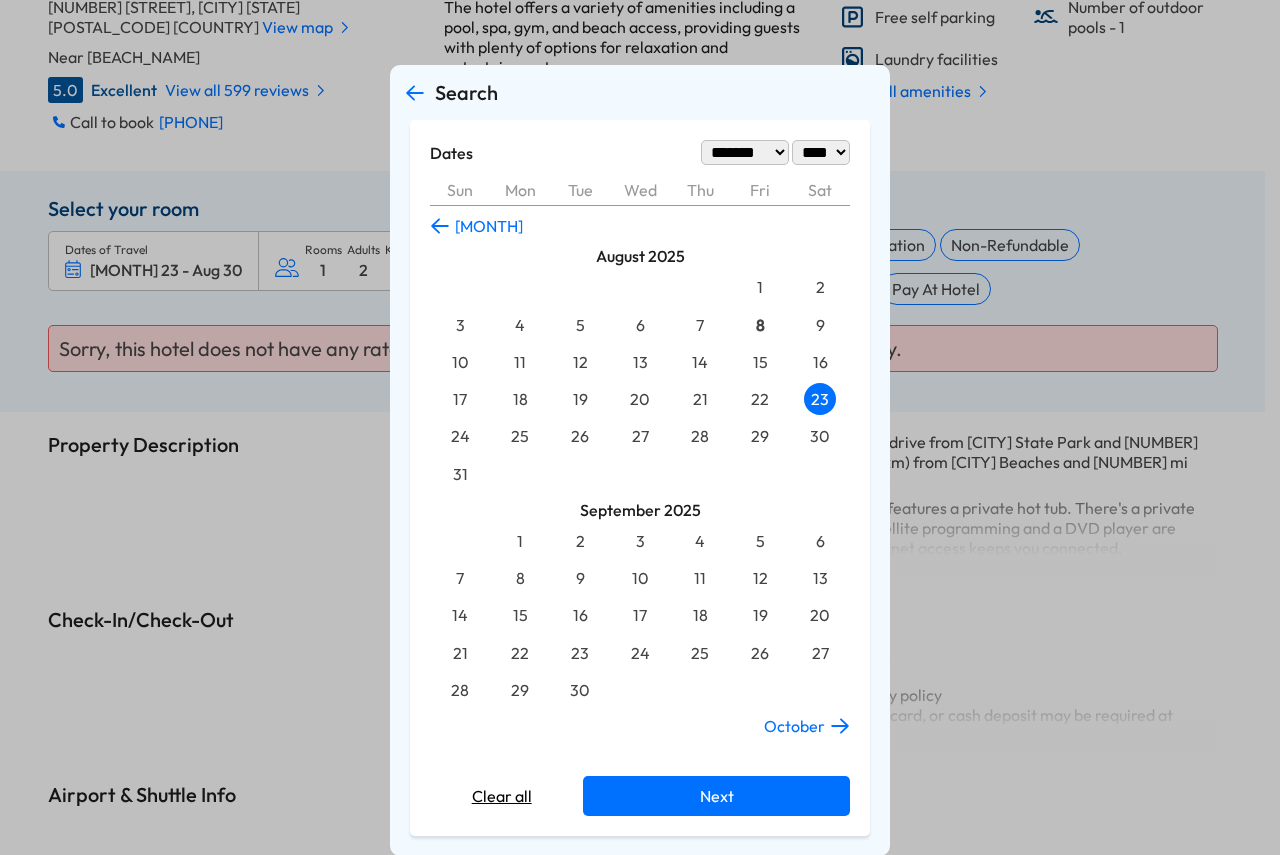 click on "31" at bounding box center [460, 474] 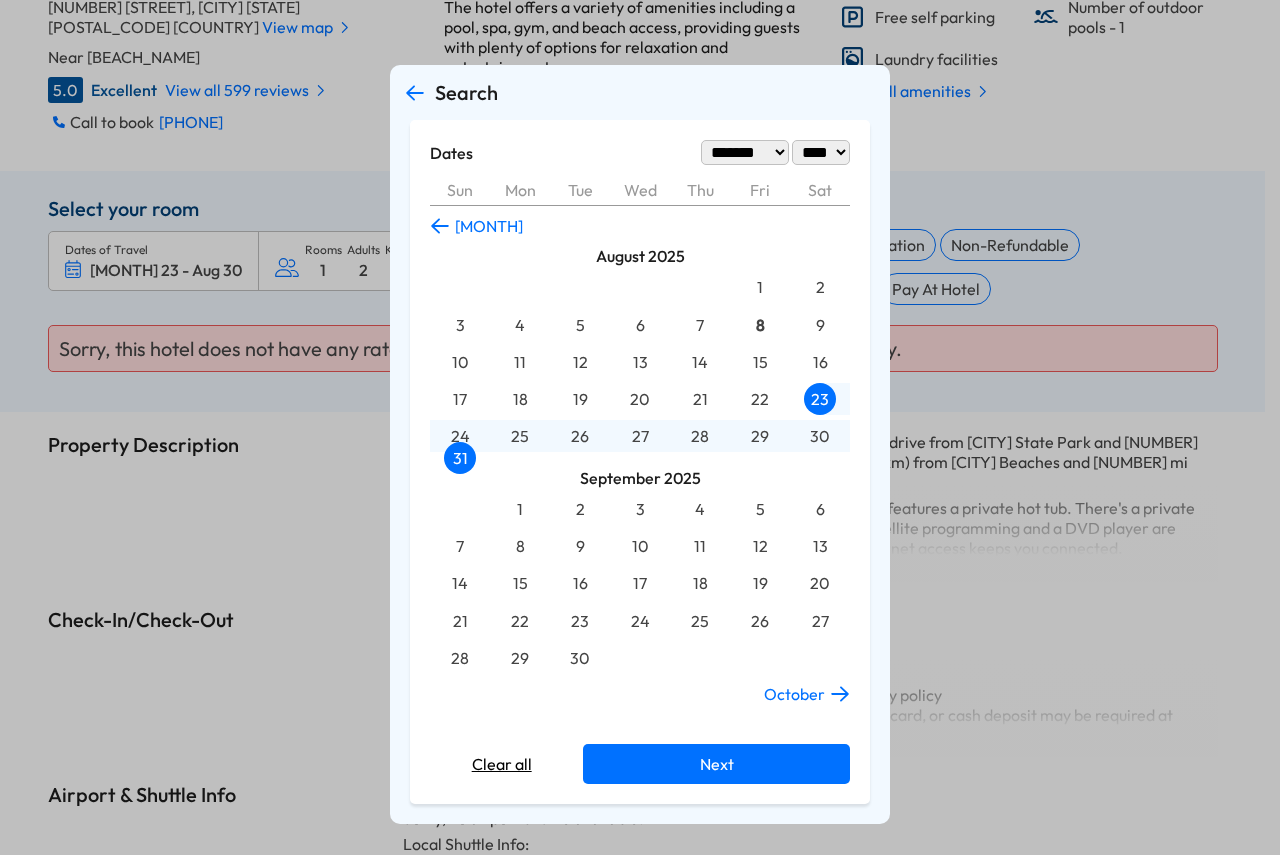 click on "Next" at bounding box center [716, 764] 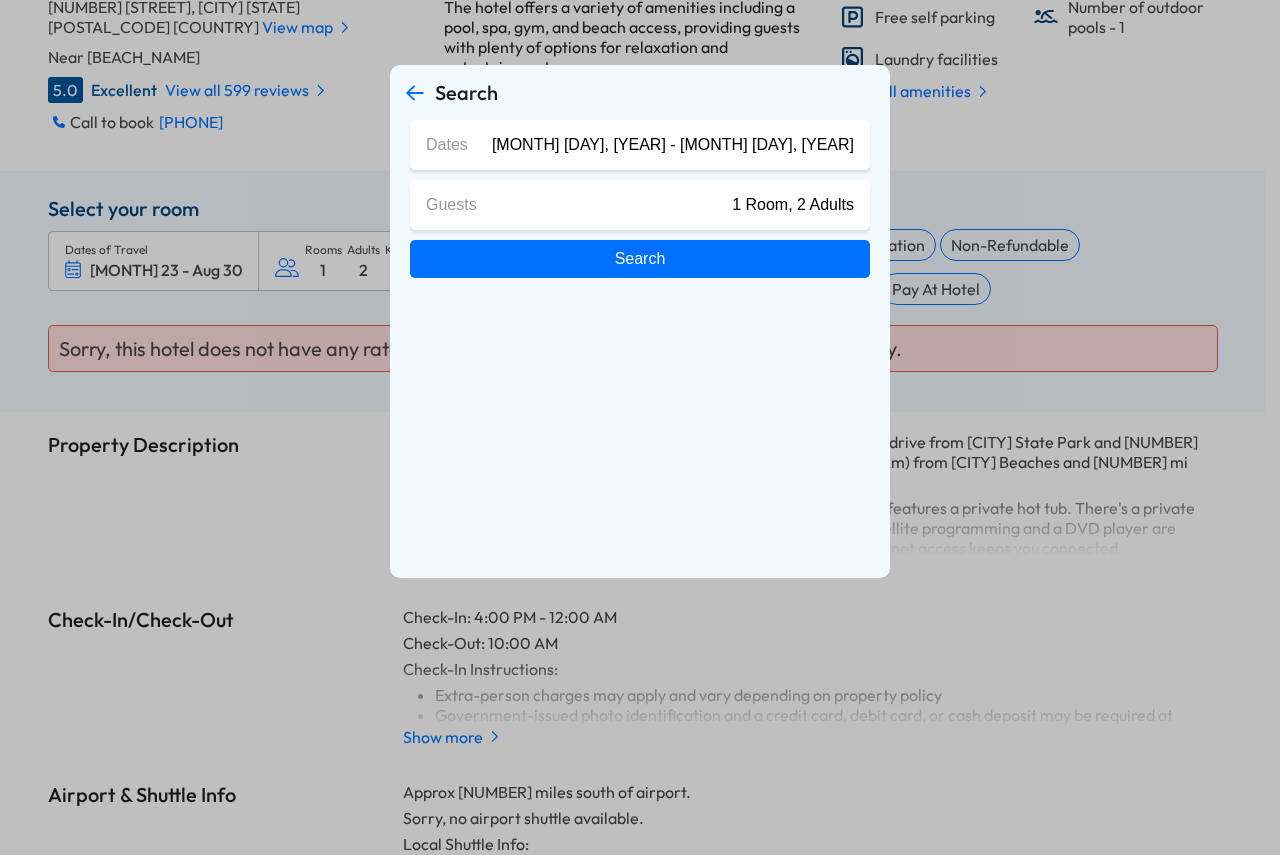 click on "Search" at bounding box center (640, 259) 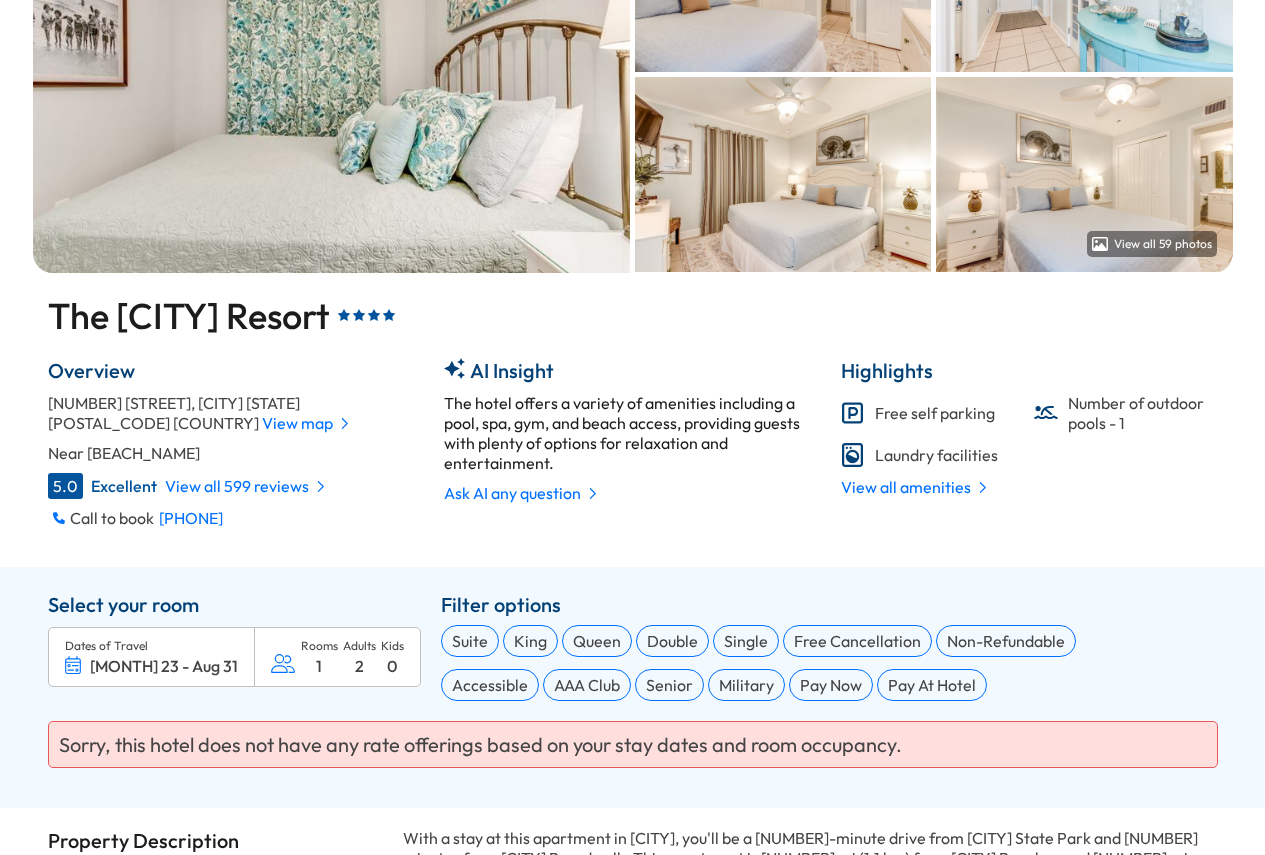 scroll, scrollTop: 254, scrollLeft: 0, axis: vertical 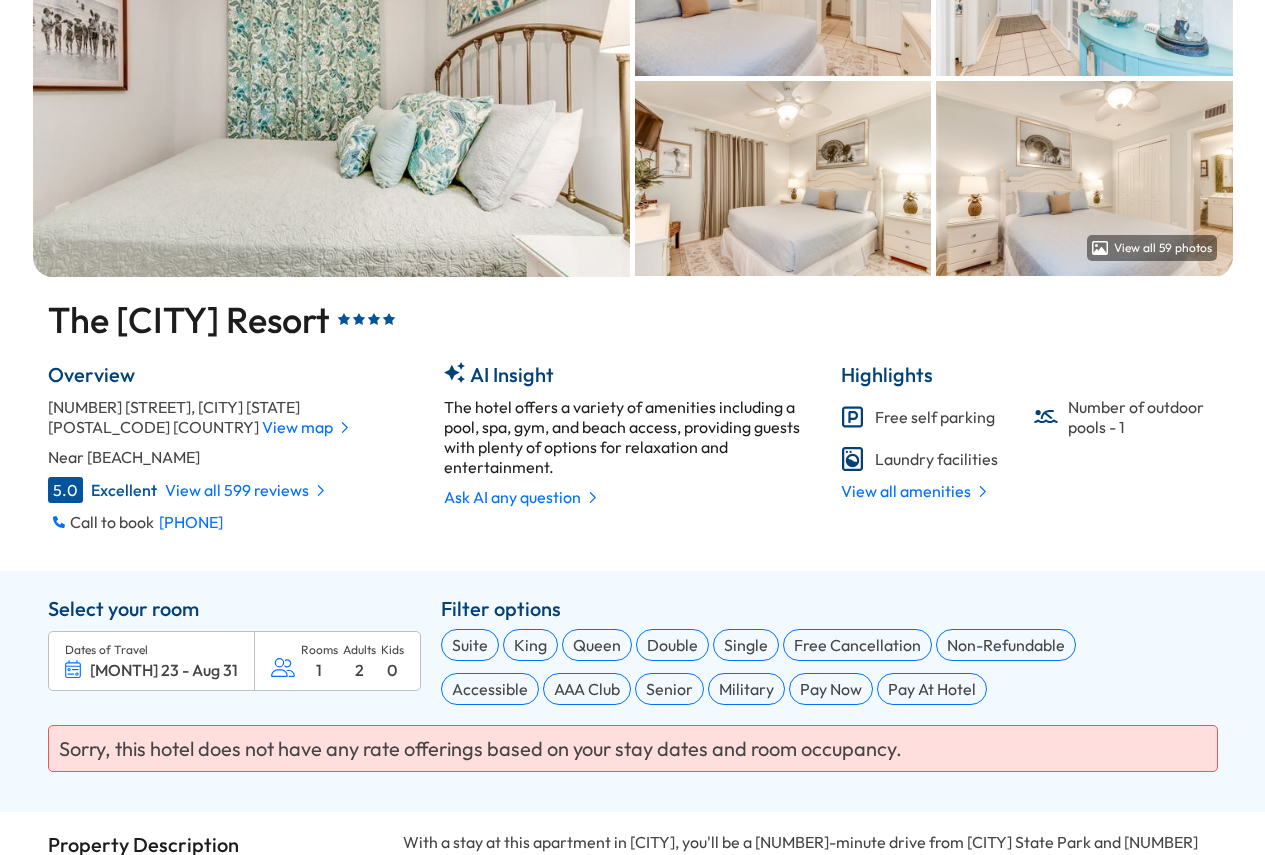 click on "Overview
[NUMBER] [STREET],
[CITY],
[STATE] [POSTAL_CODE] [COUNTRY]
View map
Near Lakewood Beach
5.0
Excellent
View all 599 reviews
Call to book
[PHONE]" at bounding box center [236, 446] 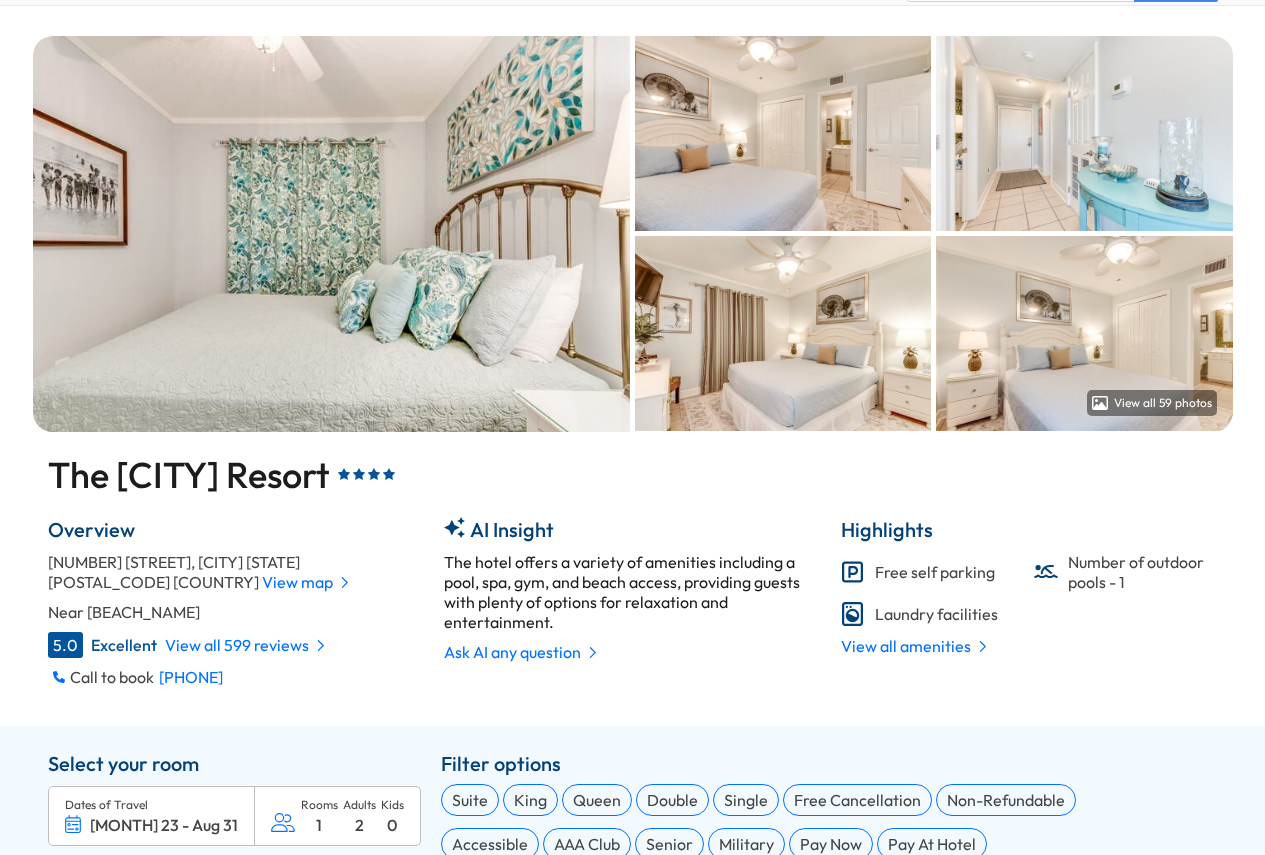scroll, scrollTop: 100, scrollLeft: 0, axis: vertical 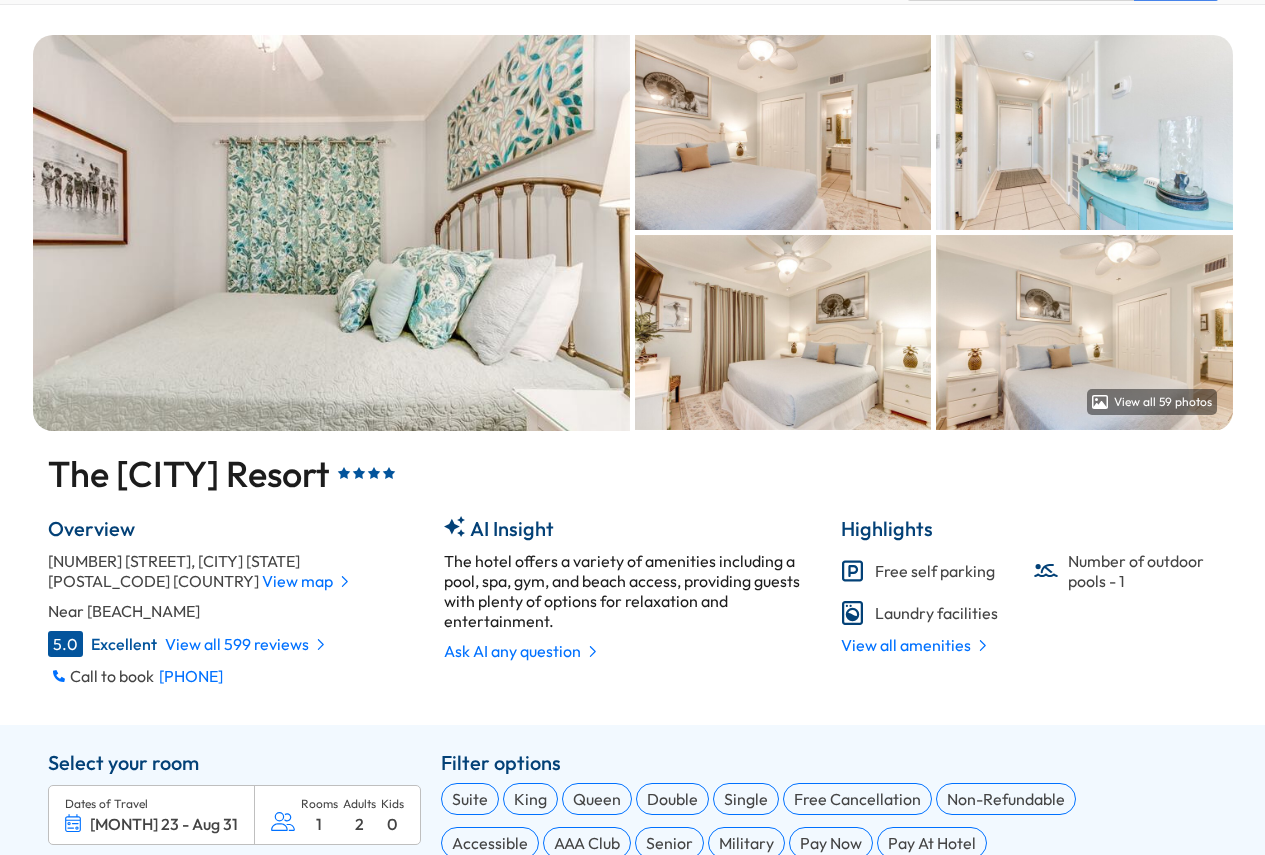 click on "[NUMBER] [STREET], [CITY] [STATE] [POSTAL_CODE] [COUNTRY]" at bounding box center (174, 571) 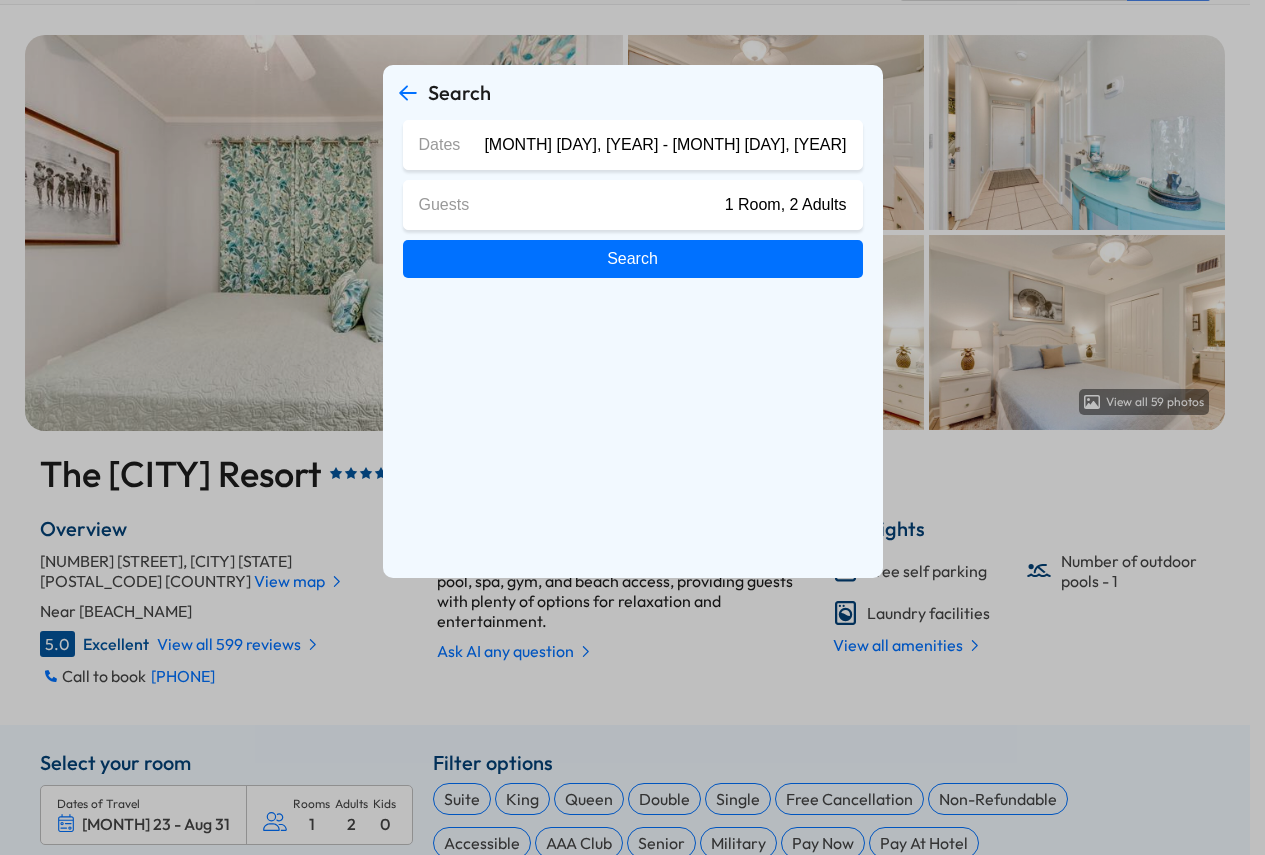 scroll, scrollTop: 654, scrollLeft: 0, axis: vertical 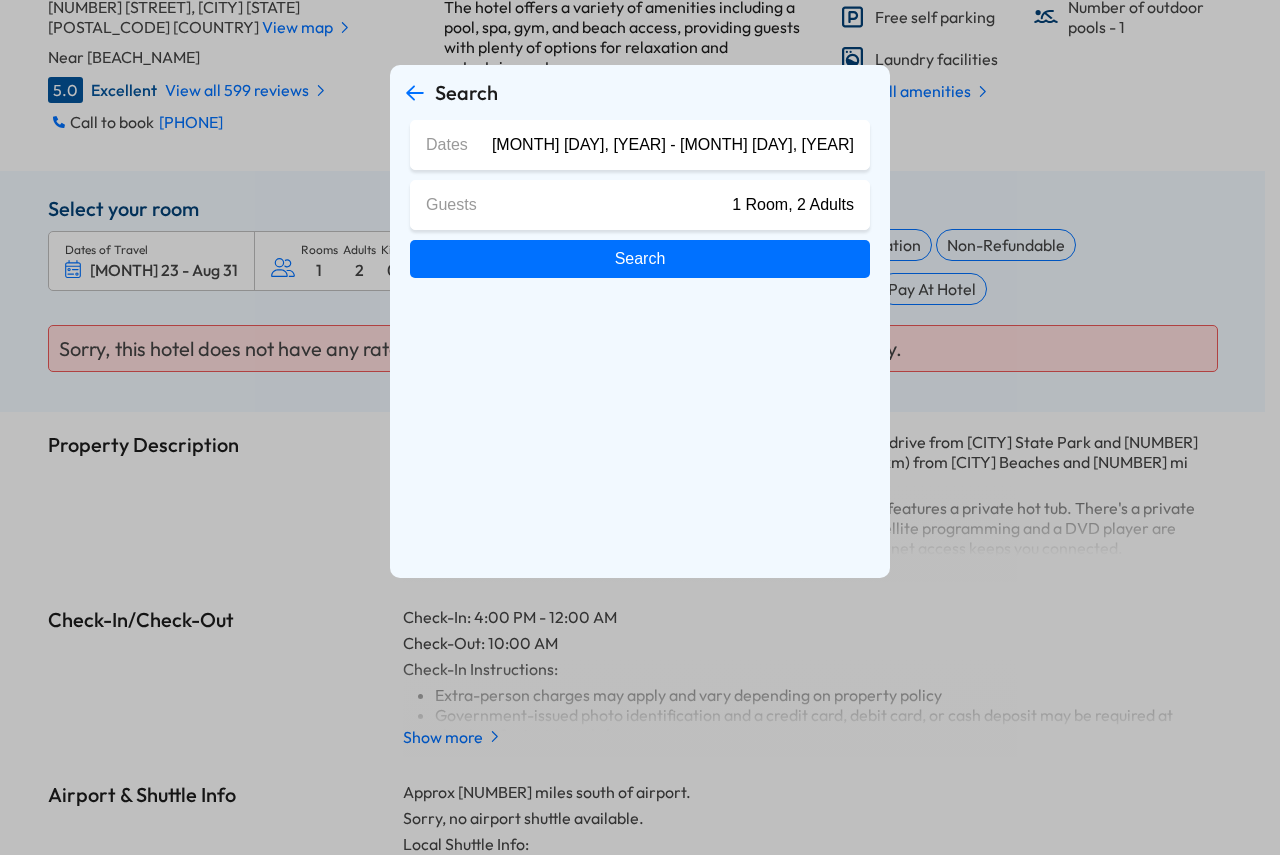 click at bounding box center [415, 93] 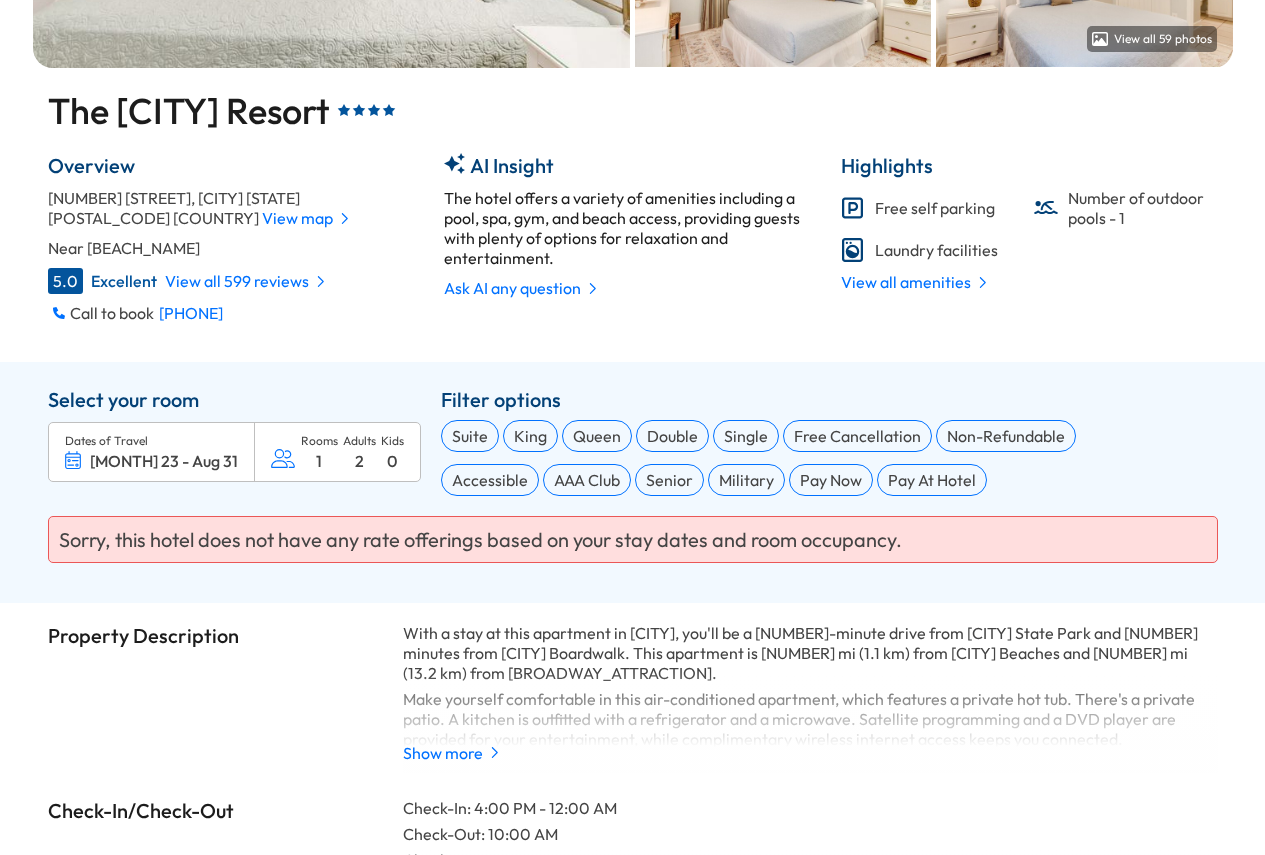 scroll, scrollTop: 454, scrollLeft: 0, axis: vertical 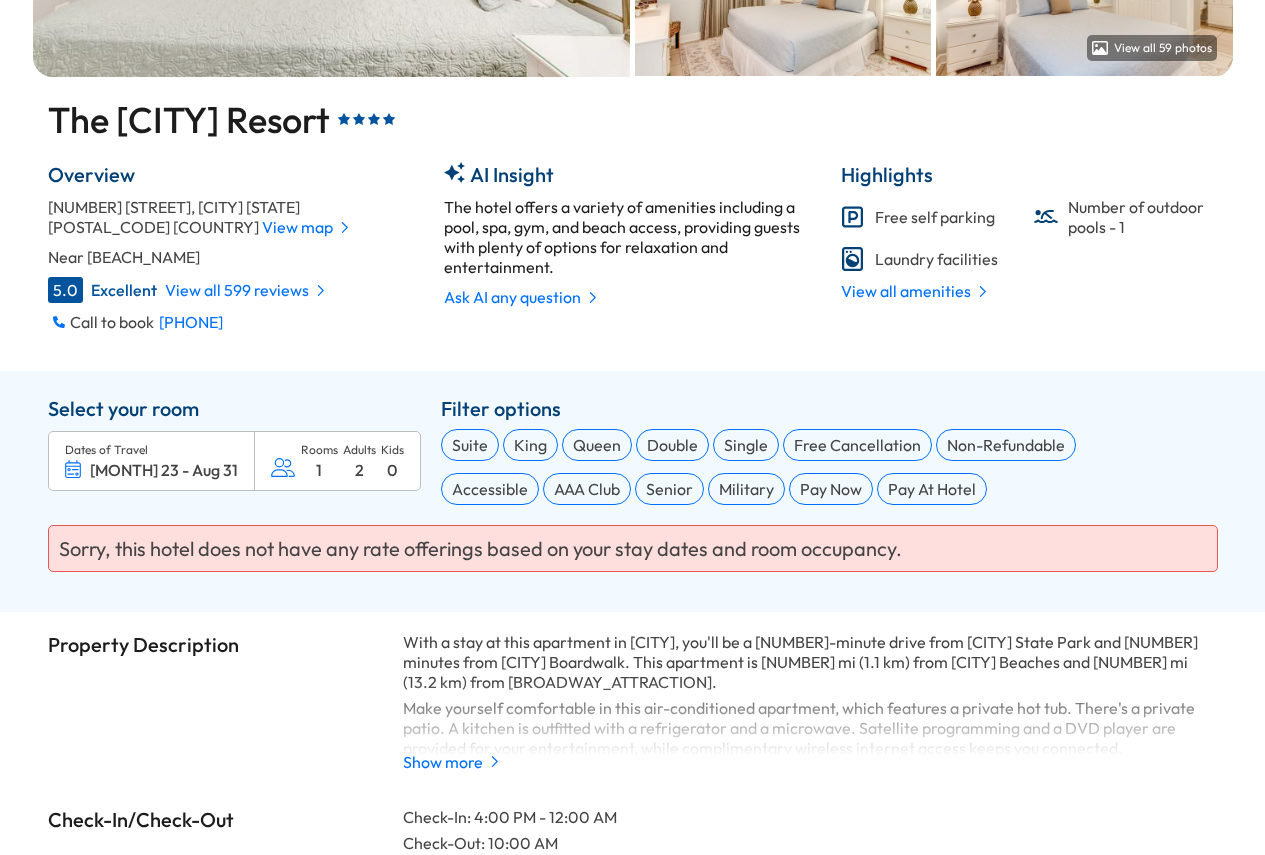 drag, startPoint x: 44, startPoint y: 210, endPoint x: 410, endPoint y: 206, distance: 366.02185 